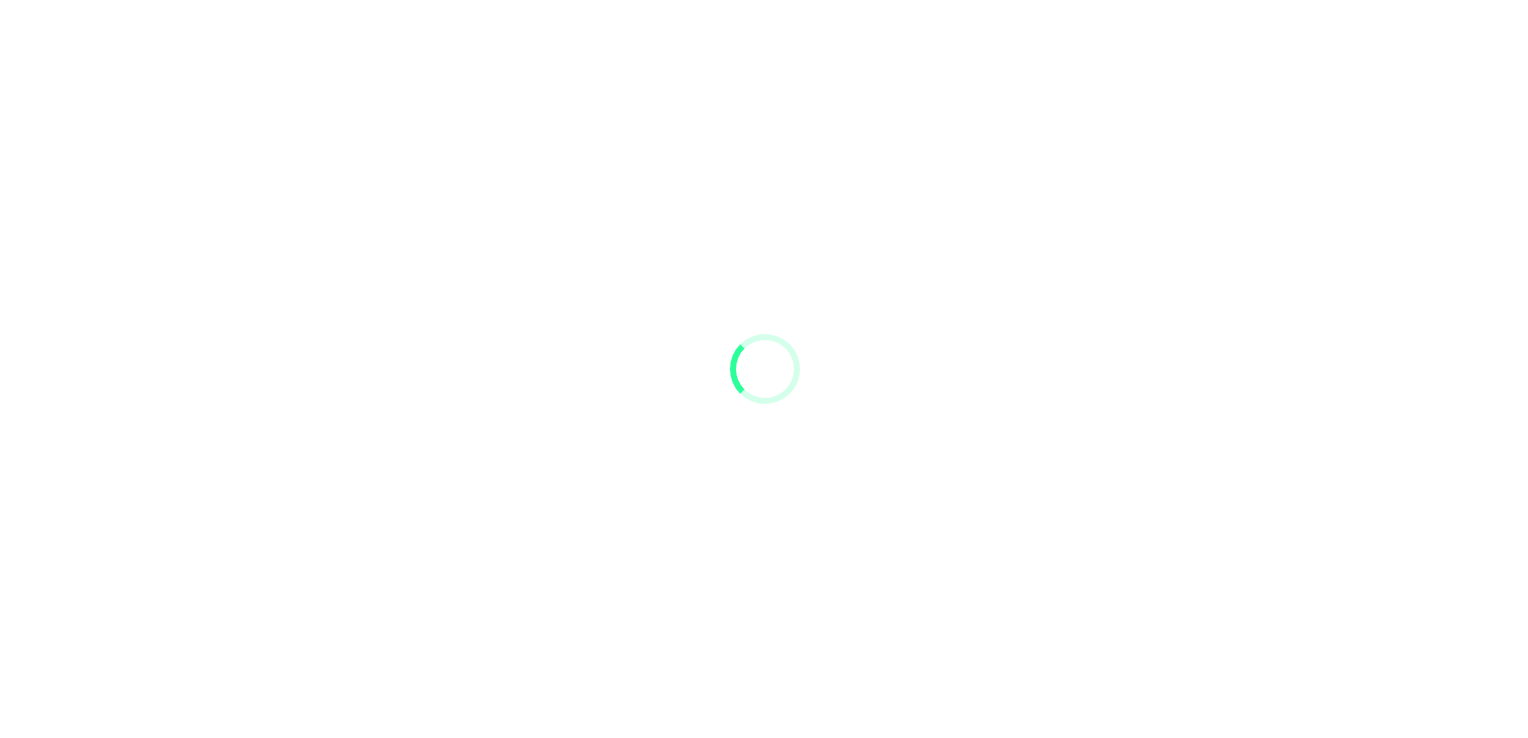 scroll, scrollTop: 0, scrollLeft: 0, axis: both 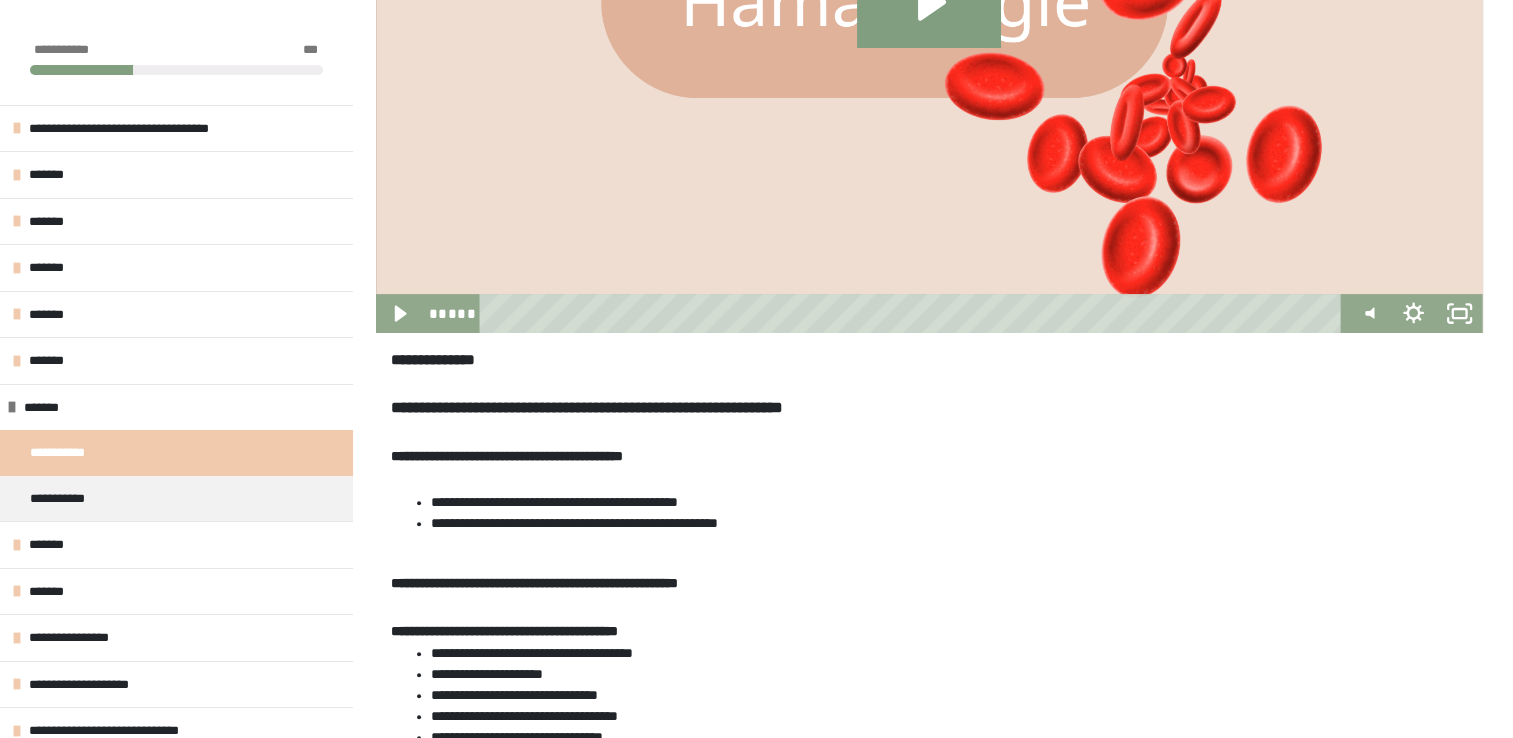 click 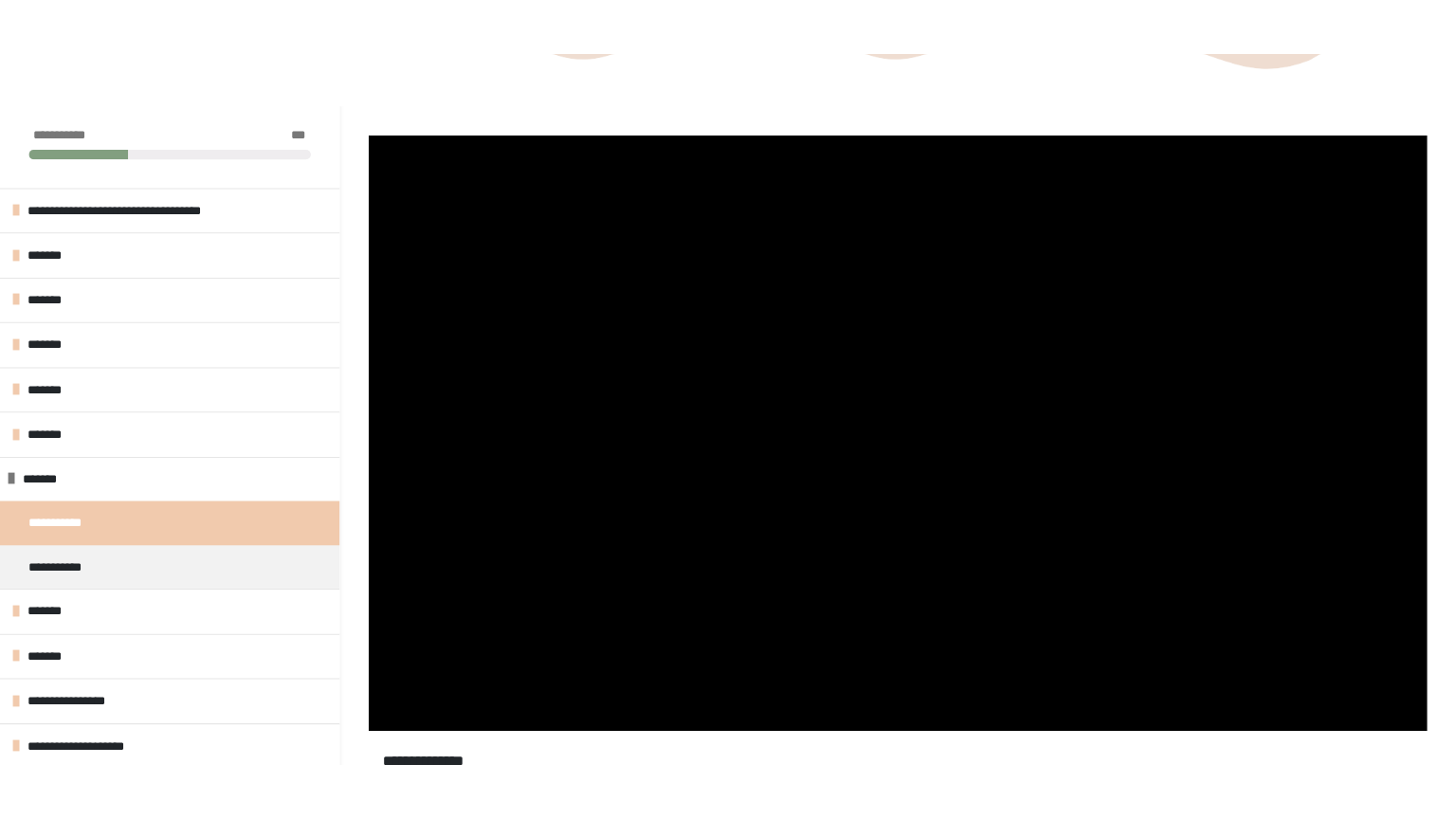 scroll, scrollTop: 190, scrollLeft: 0, axis: vertical 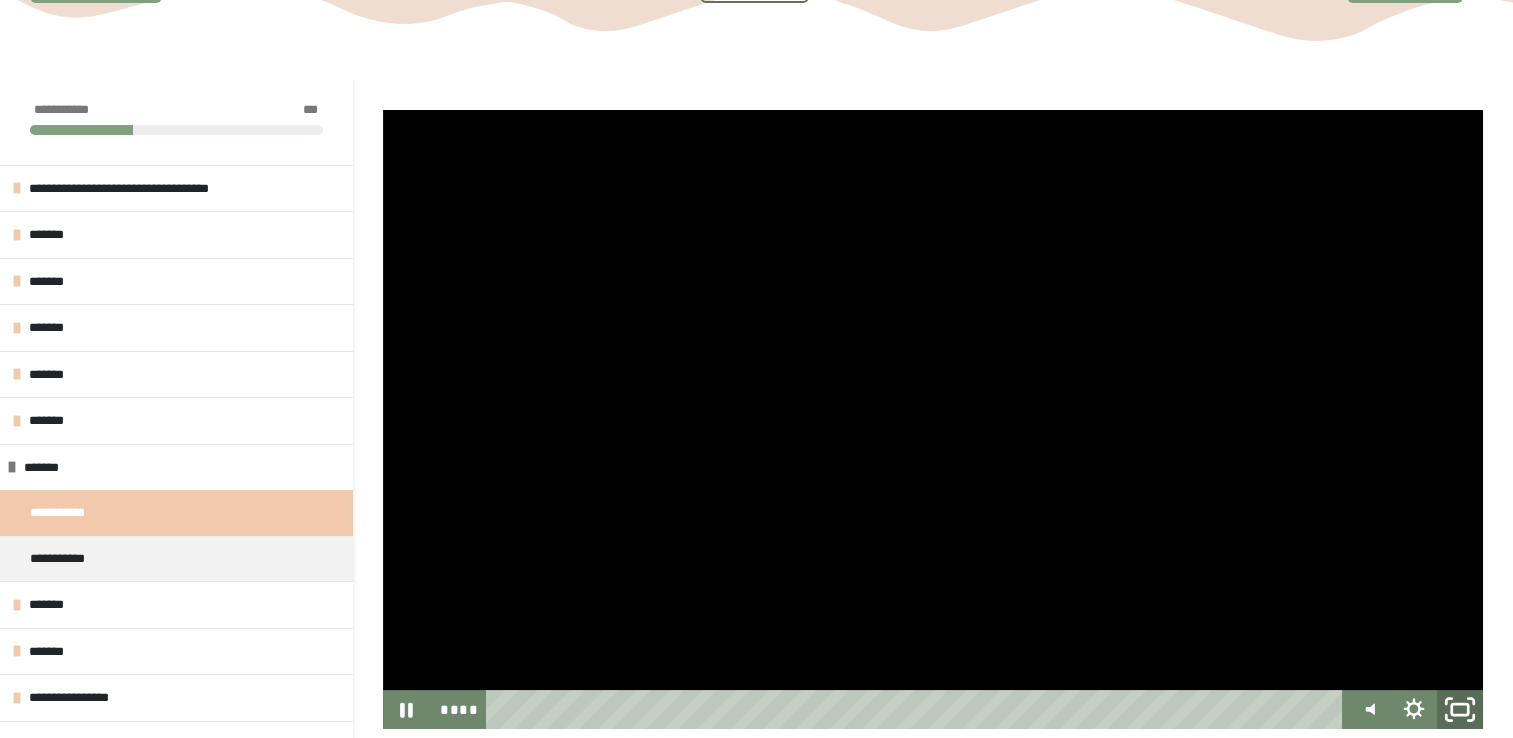 click 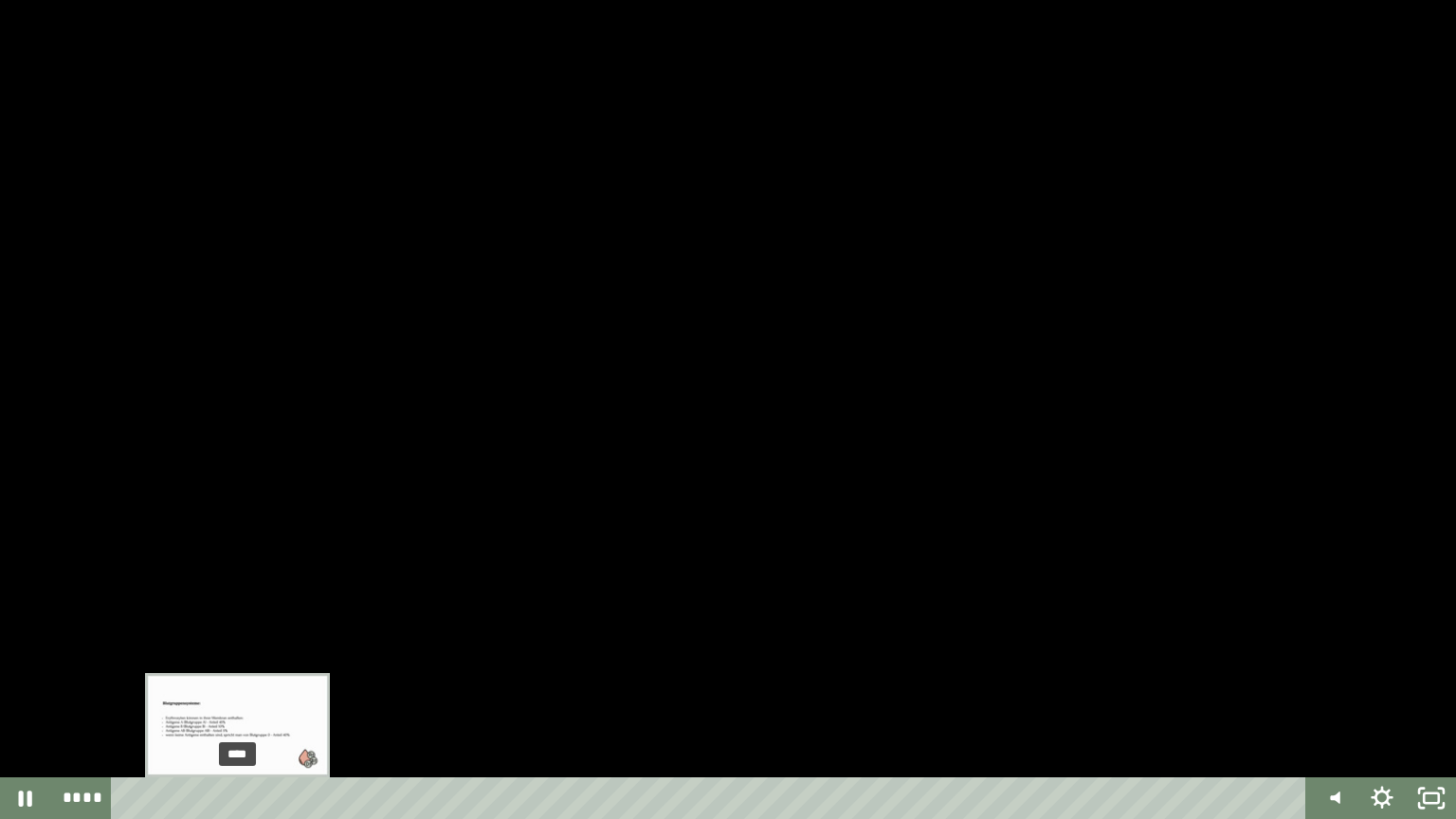 click on "****" at bounding box center [712, 798] 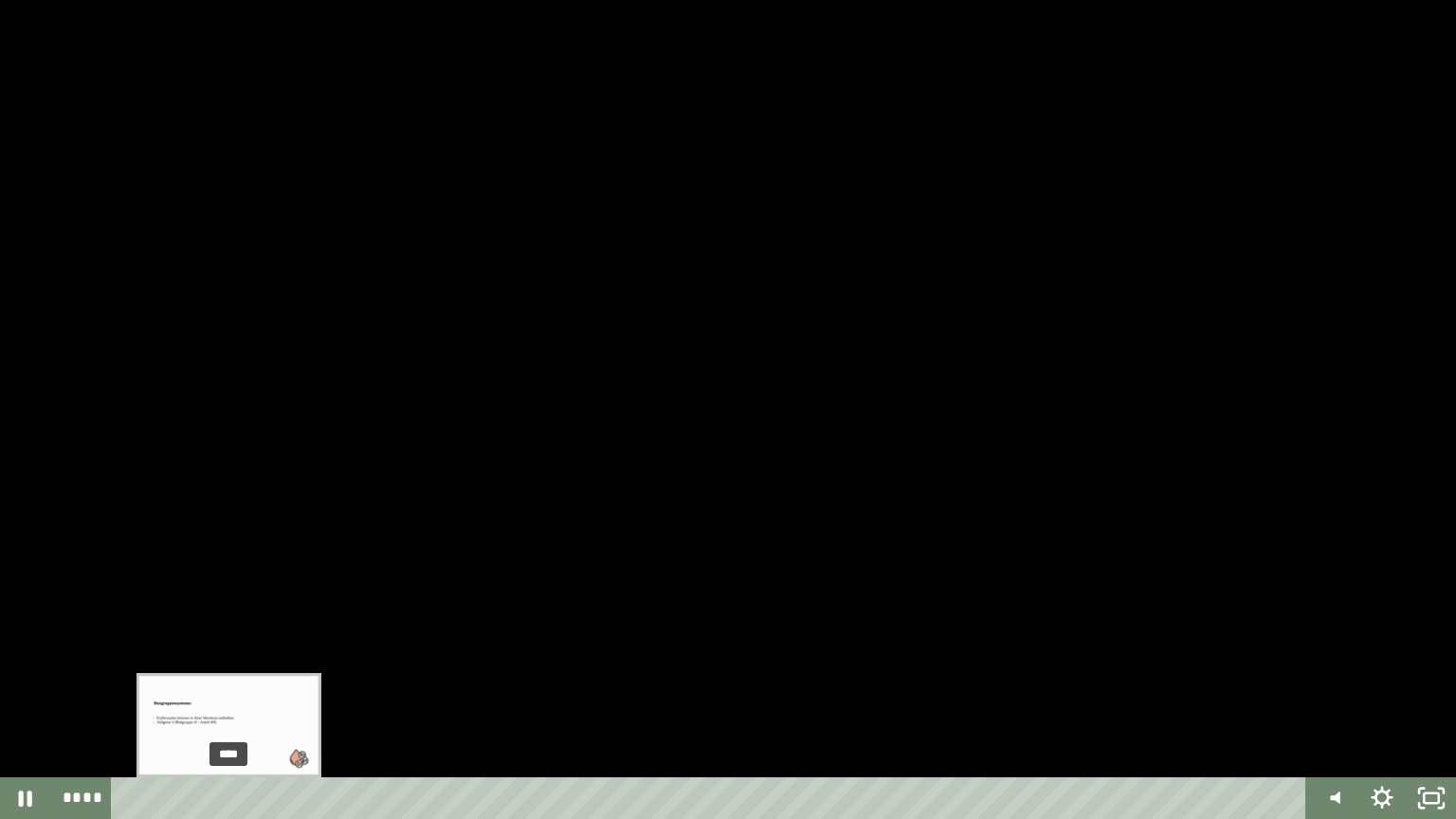 click on "****" at bounding box center (712, 798) 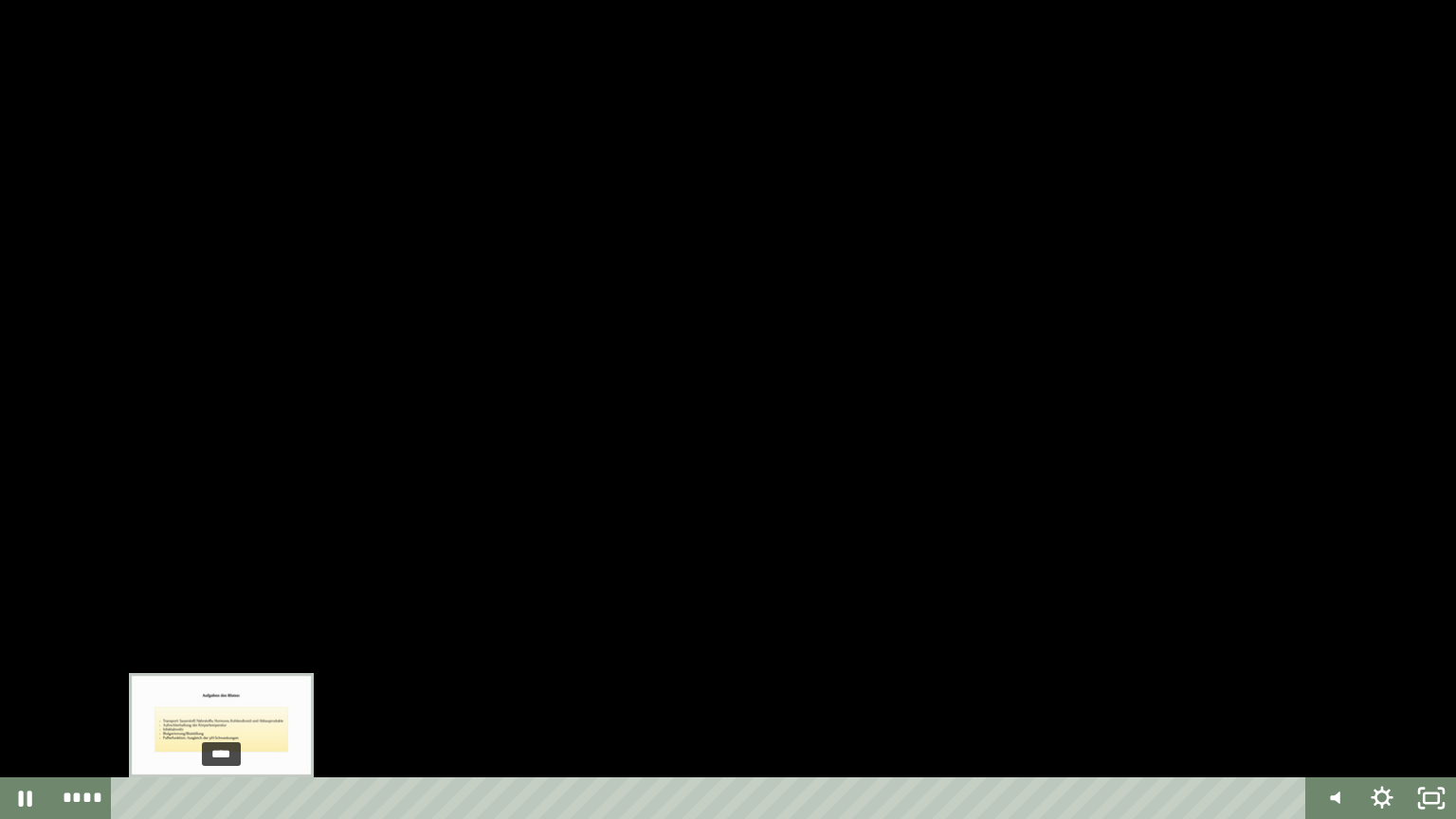 click at bounding box center (221, 798) 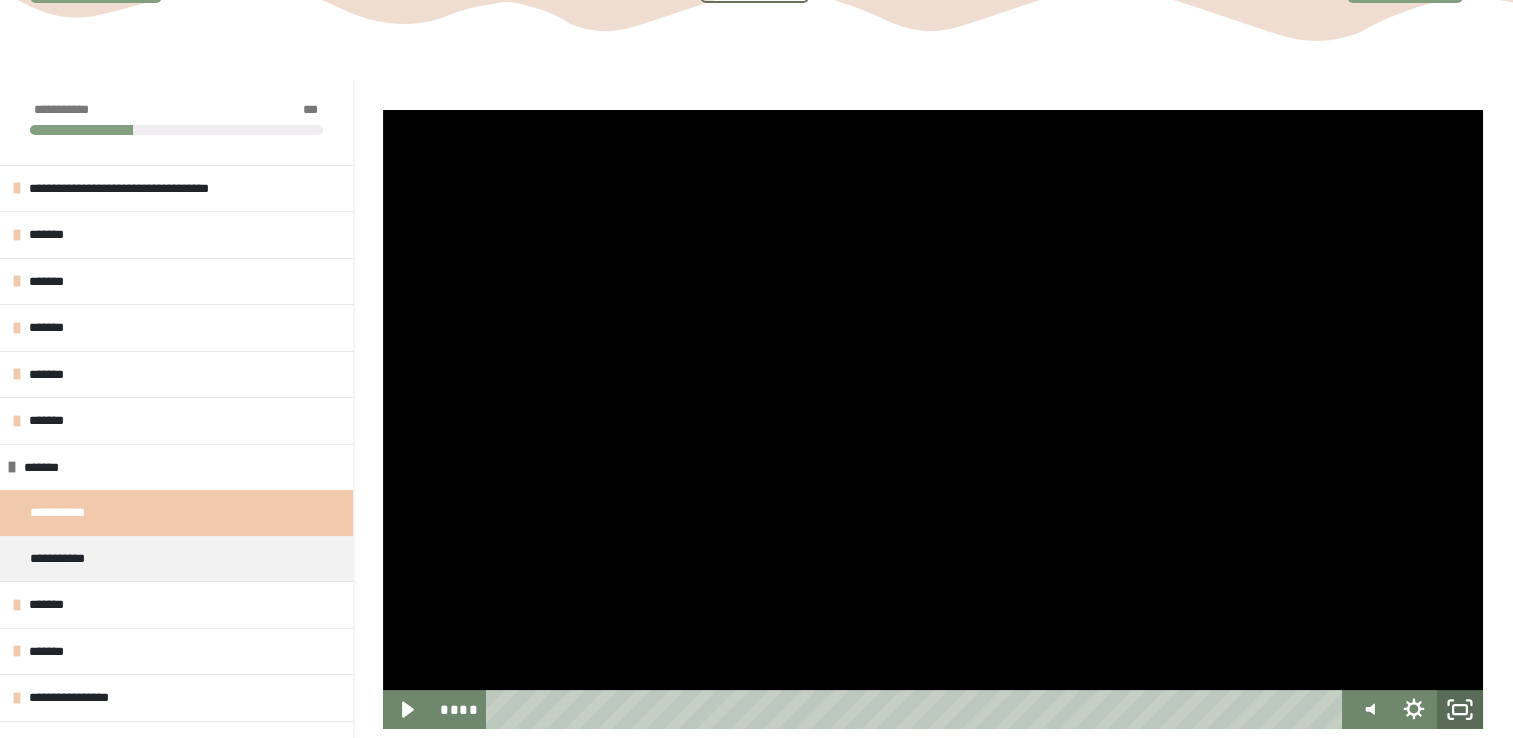 click 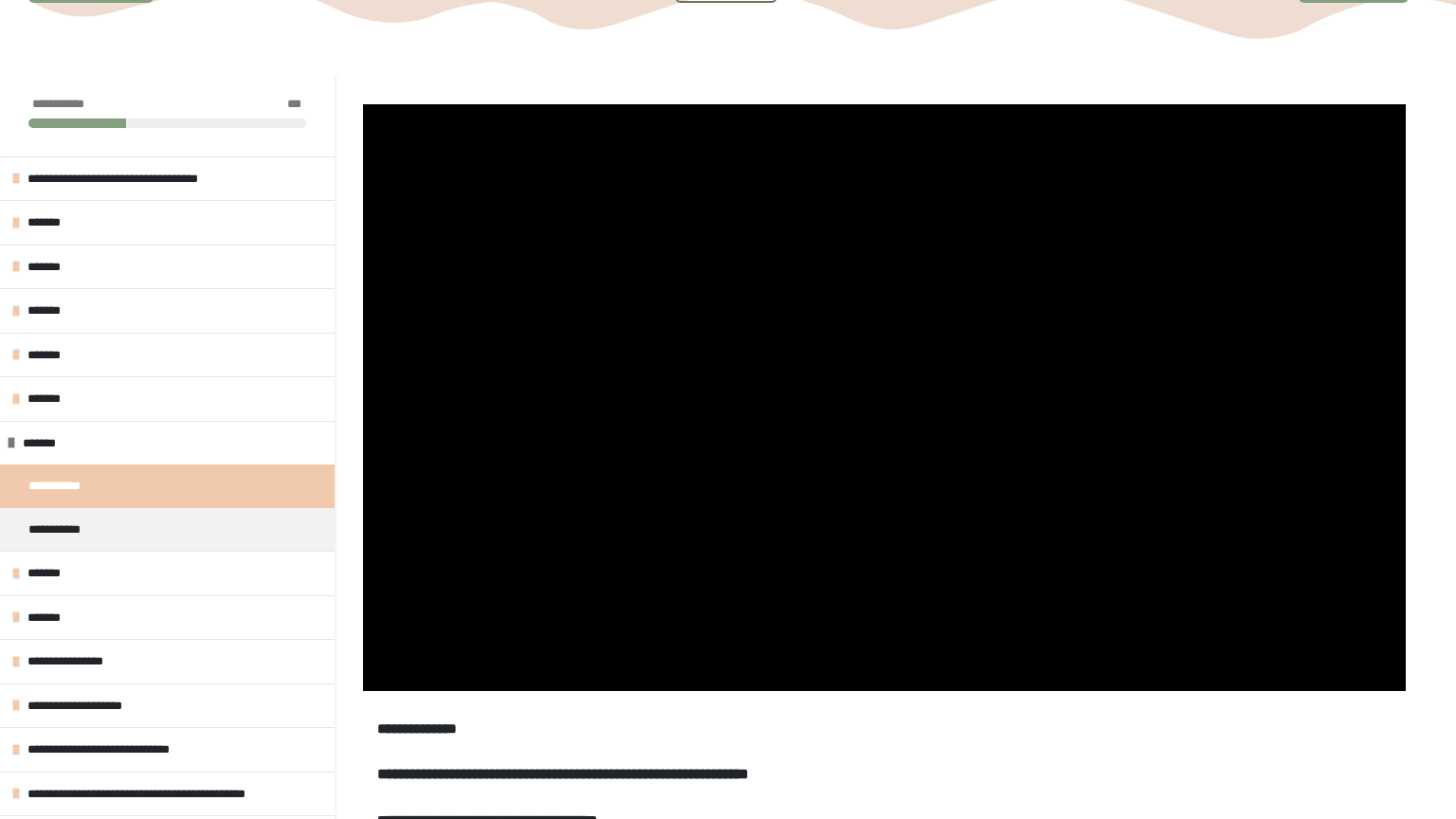 type 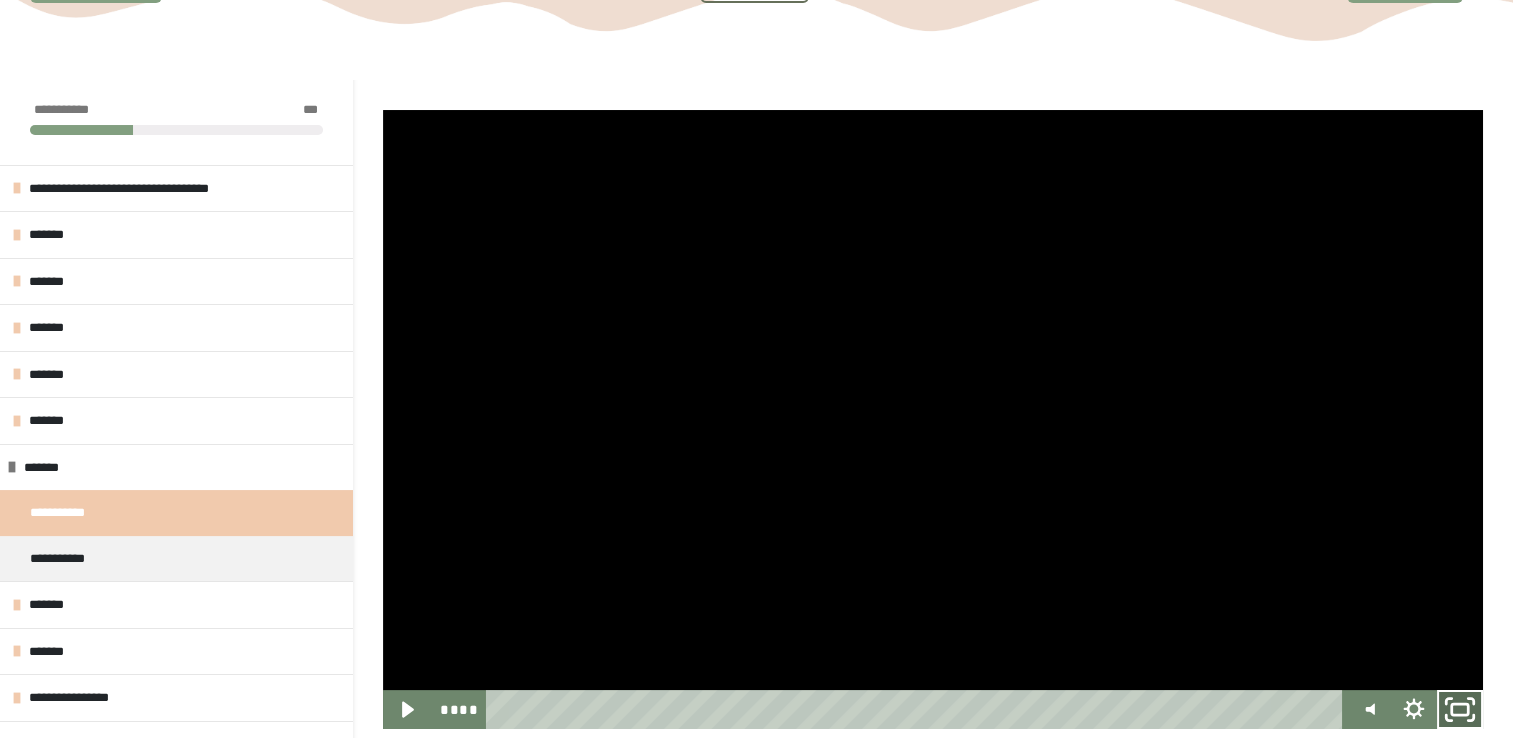click 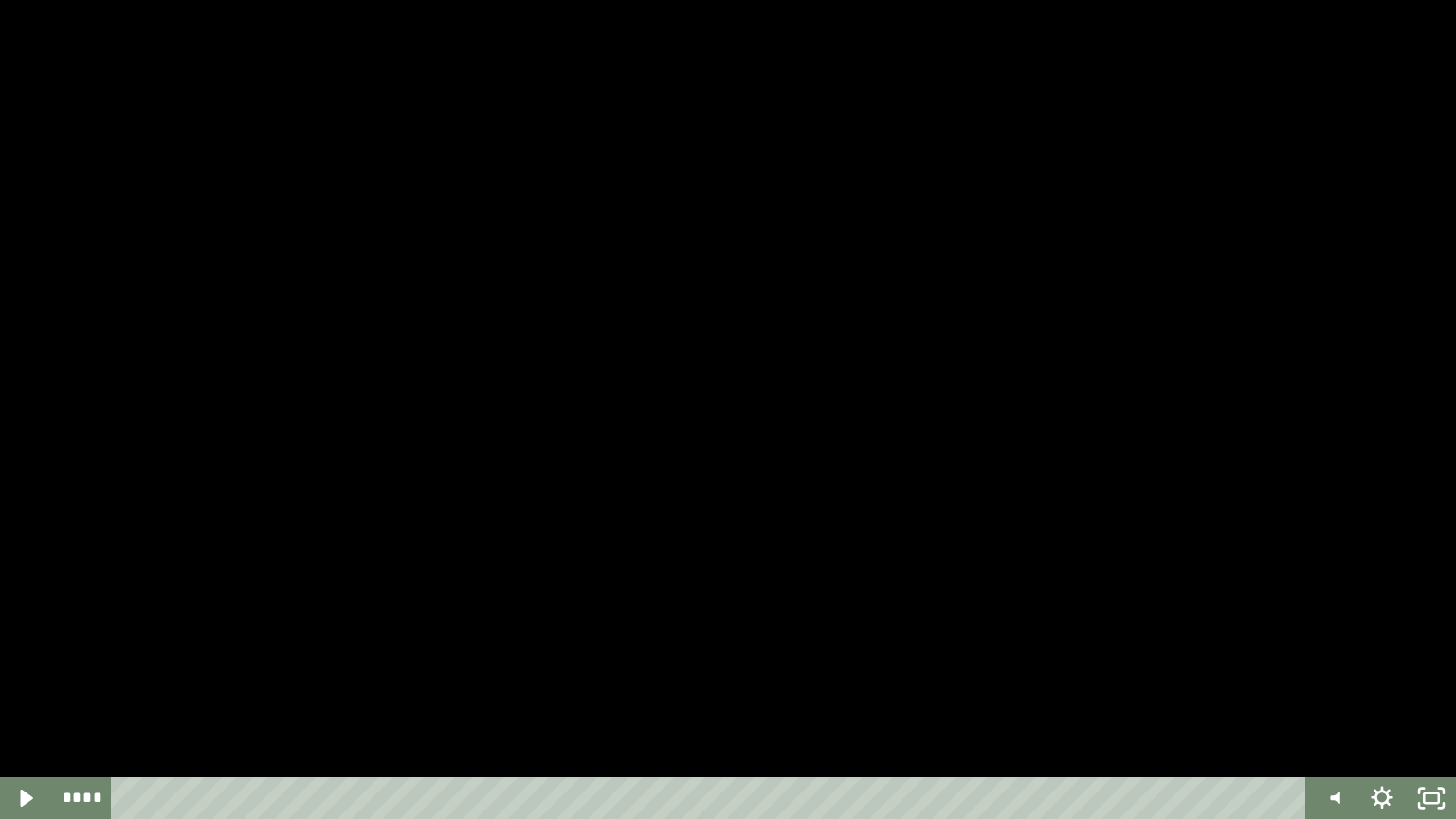 click at bounding box center [728, 410] 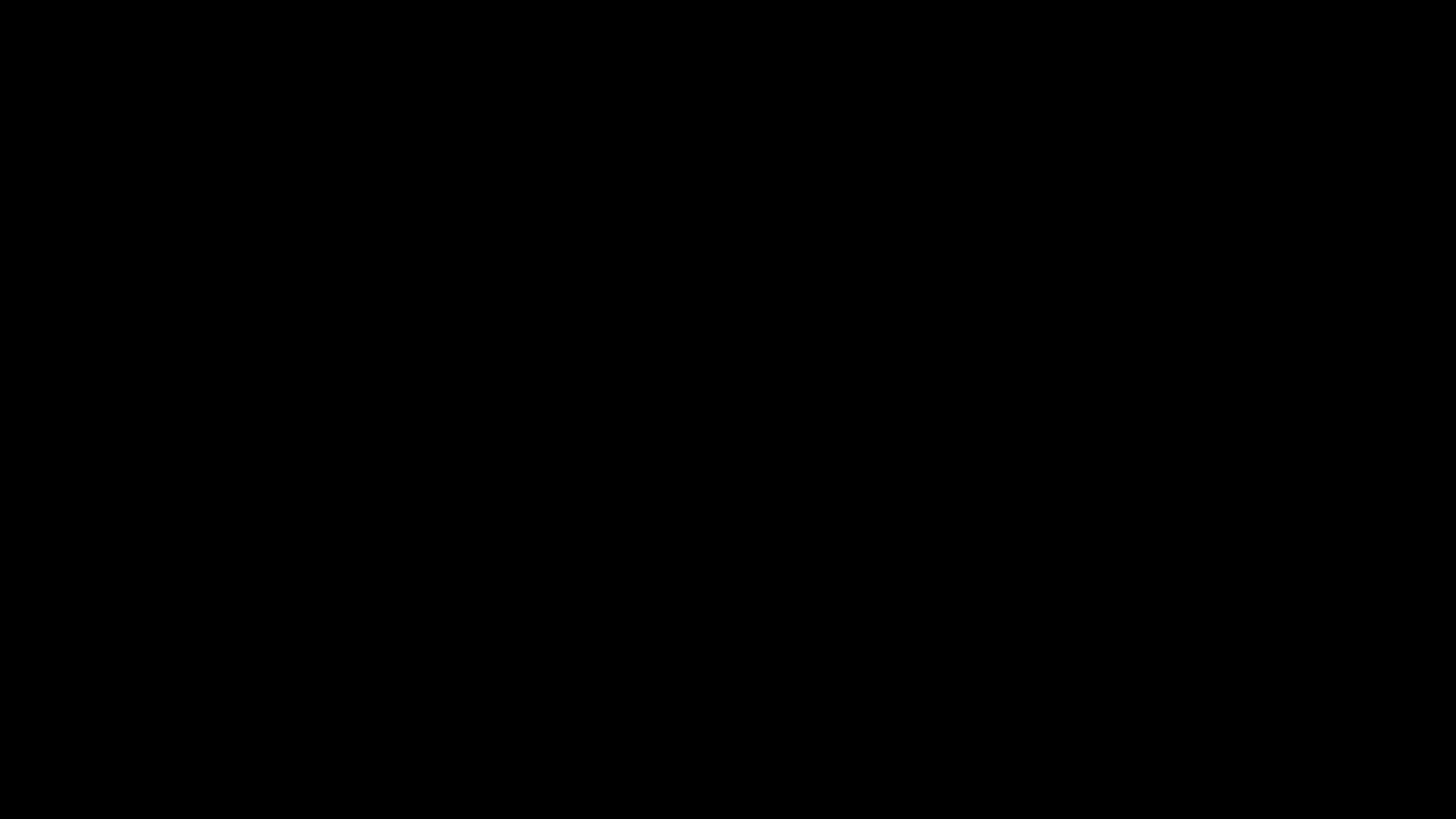 type 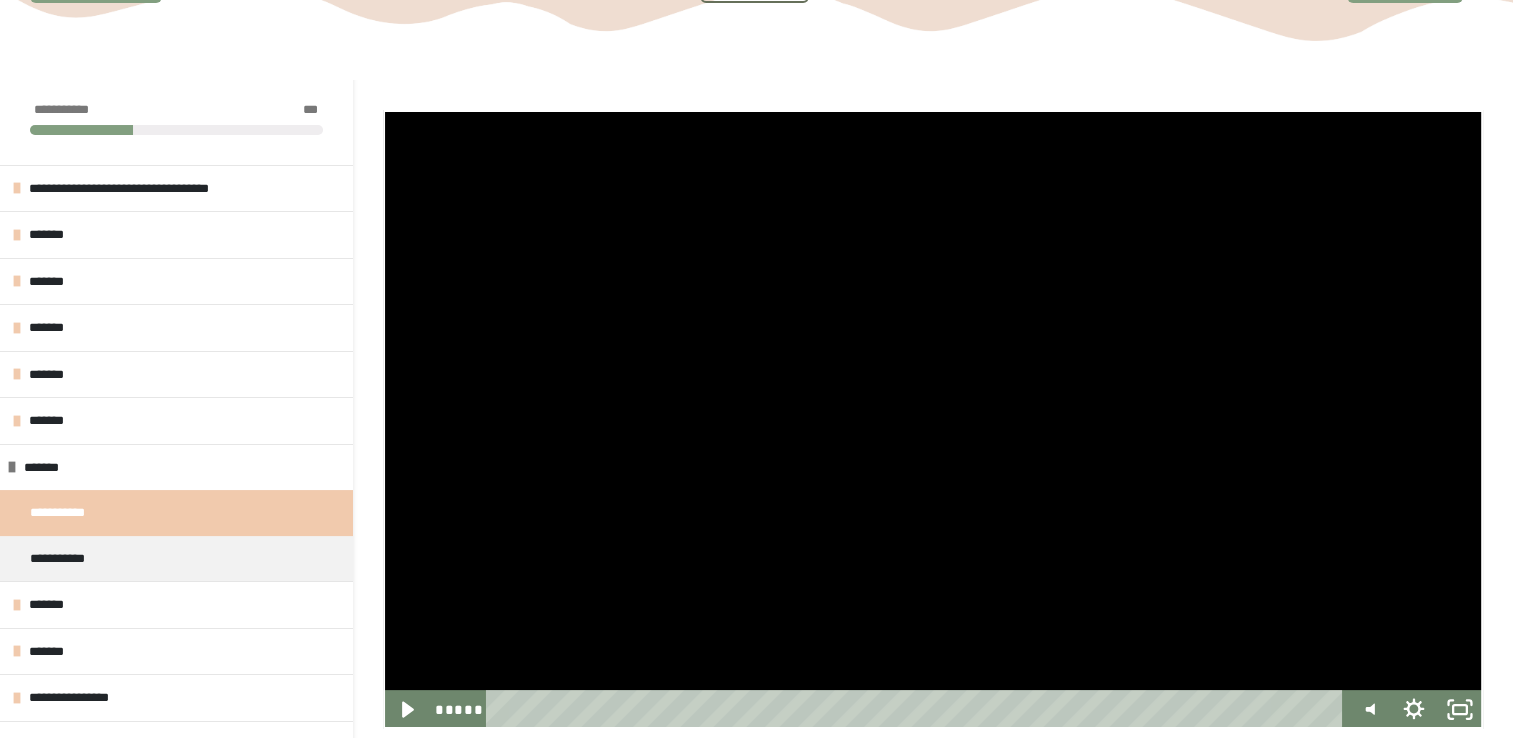click at bounding box center [933, 419] 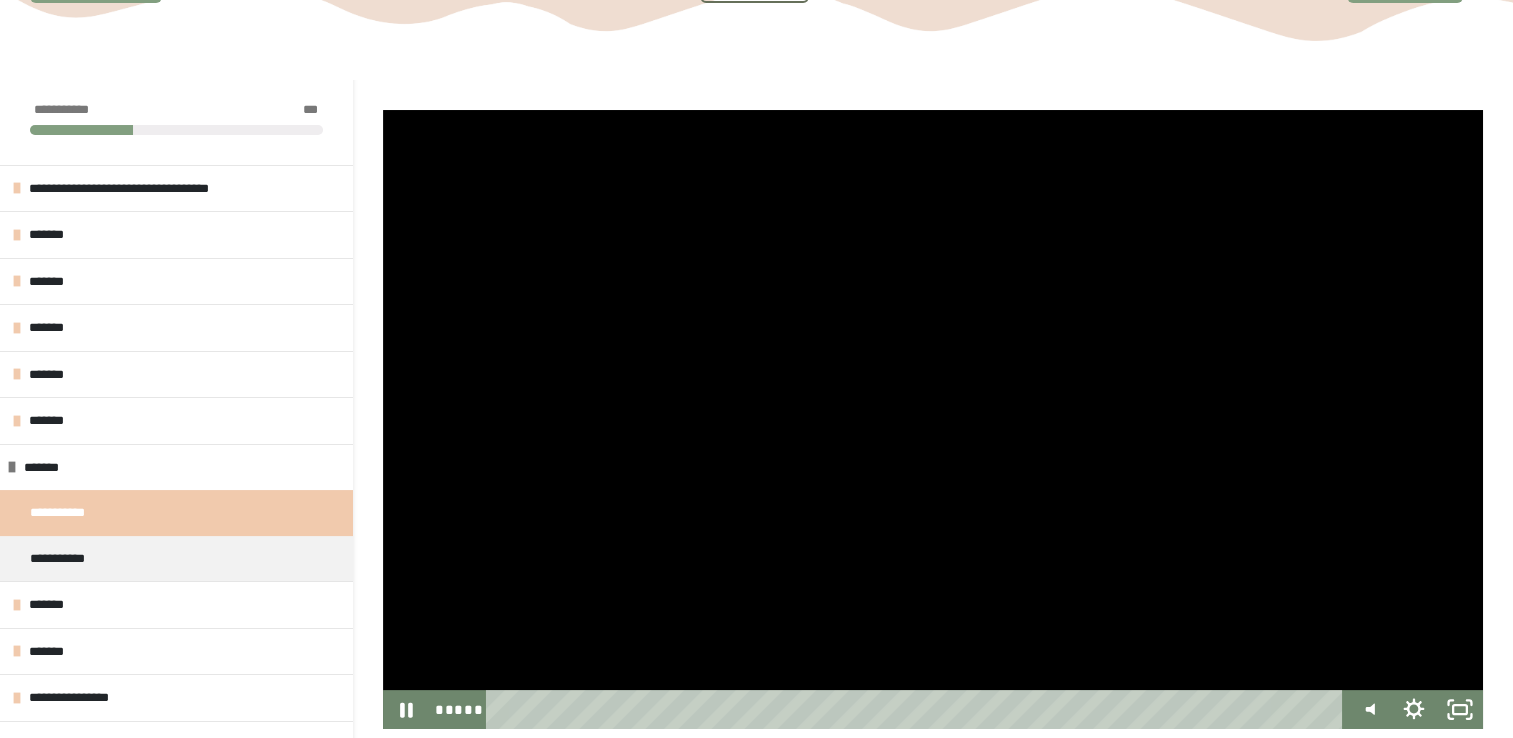 click at bounding box center [933, 419] 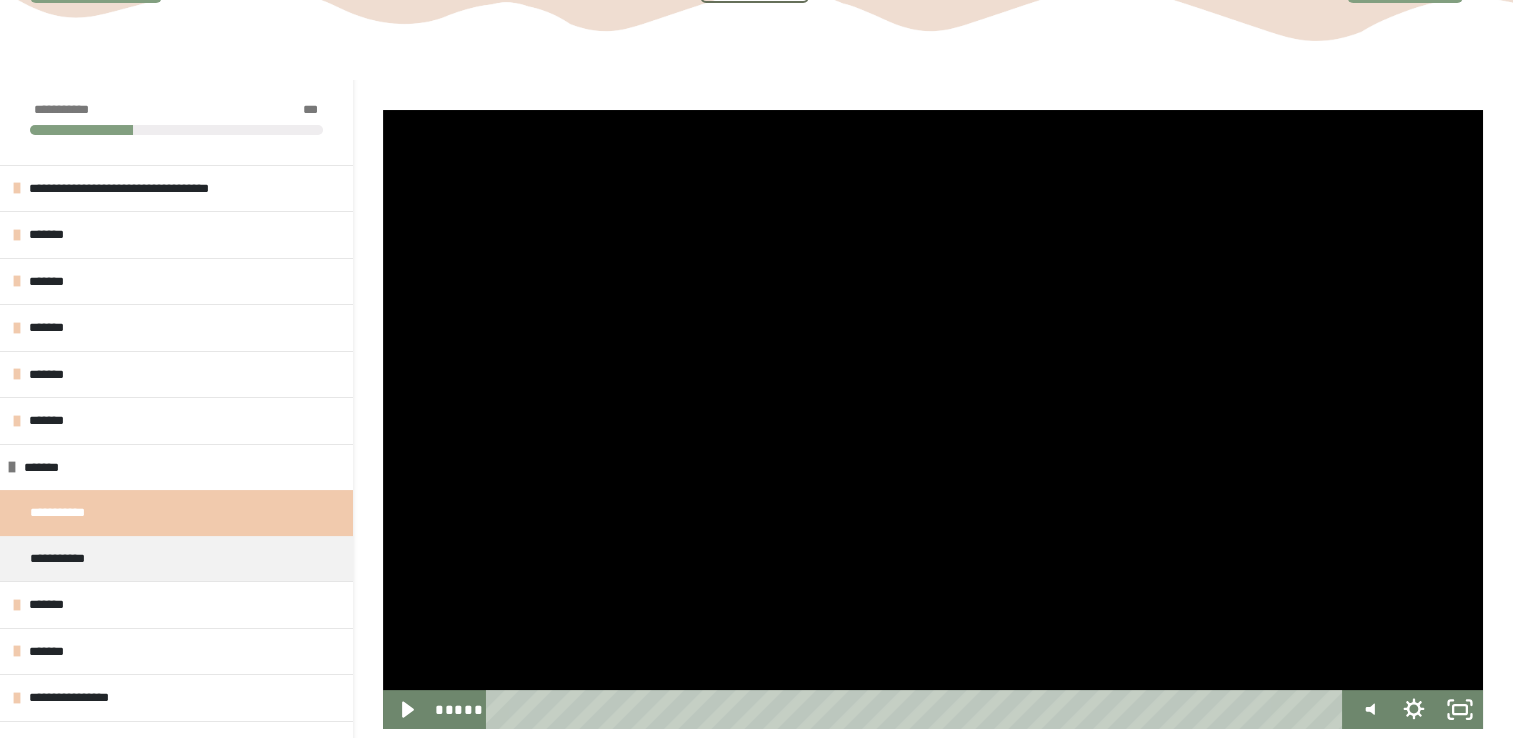 click at bounding box center [933, 419] 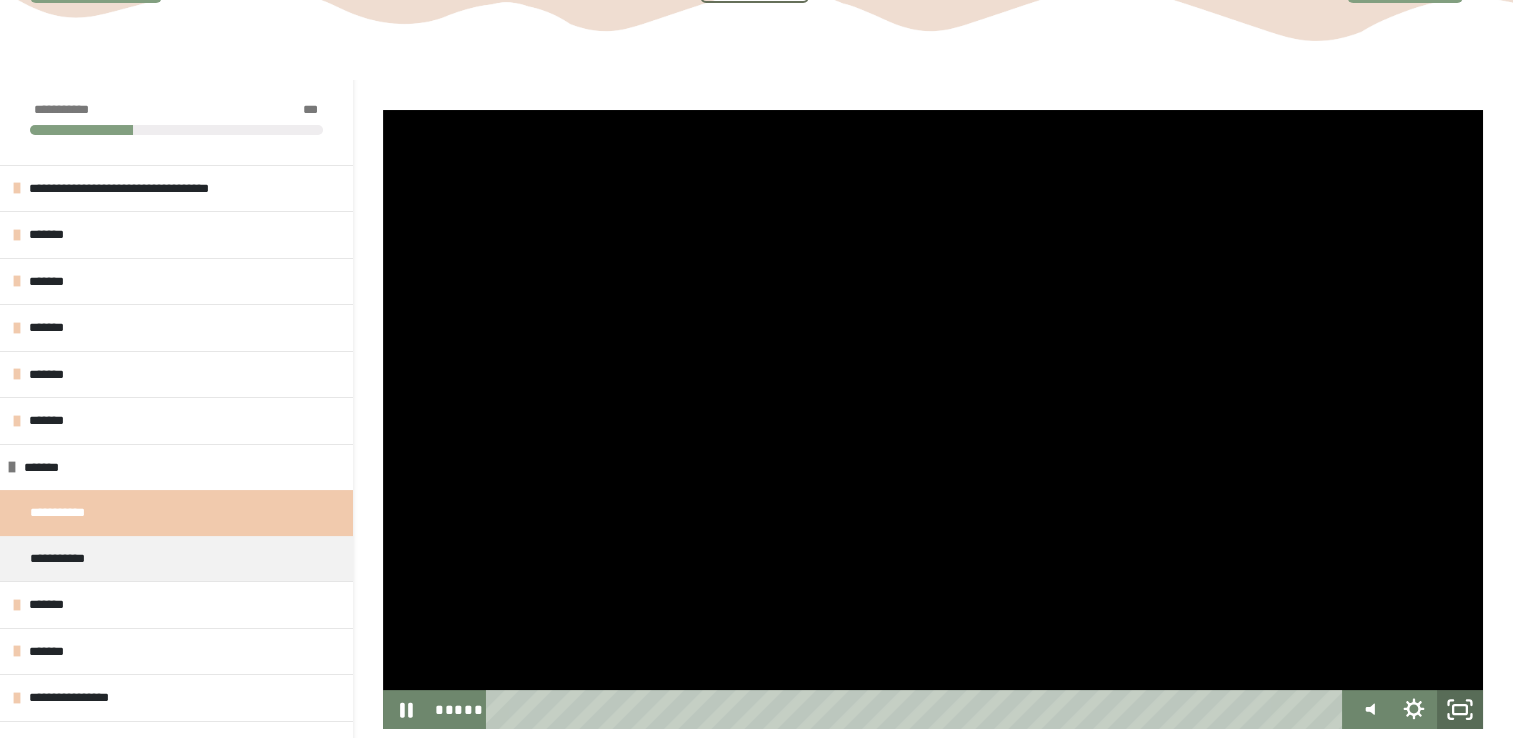 click 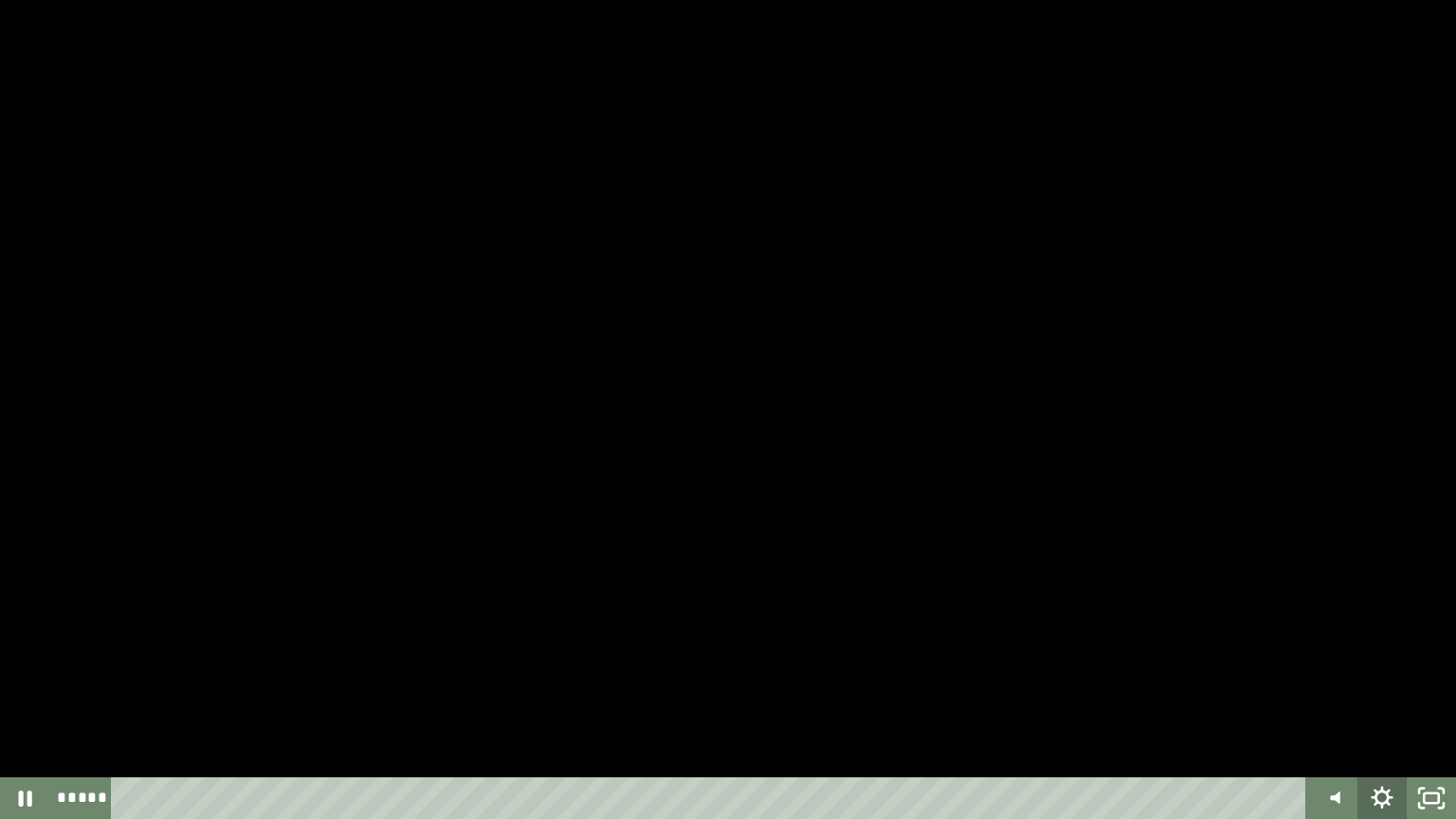 click 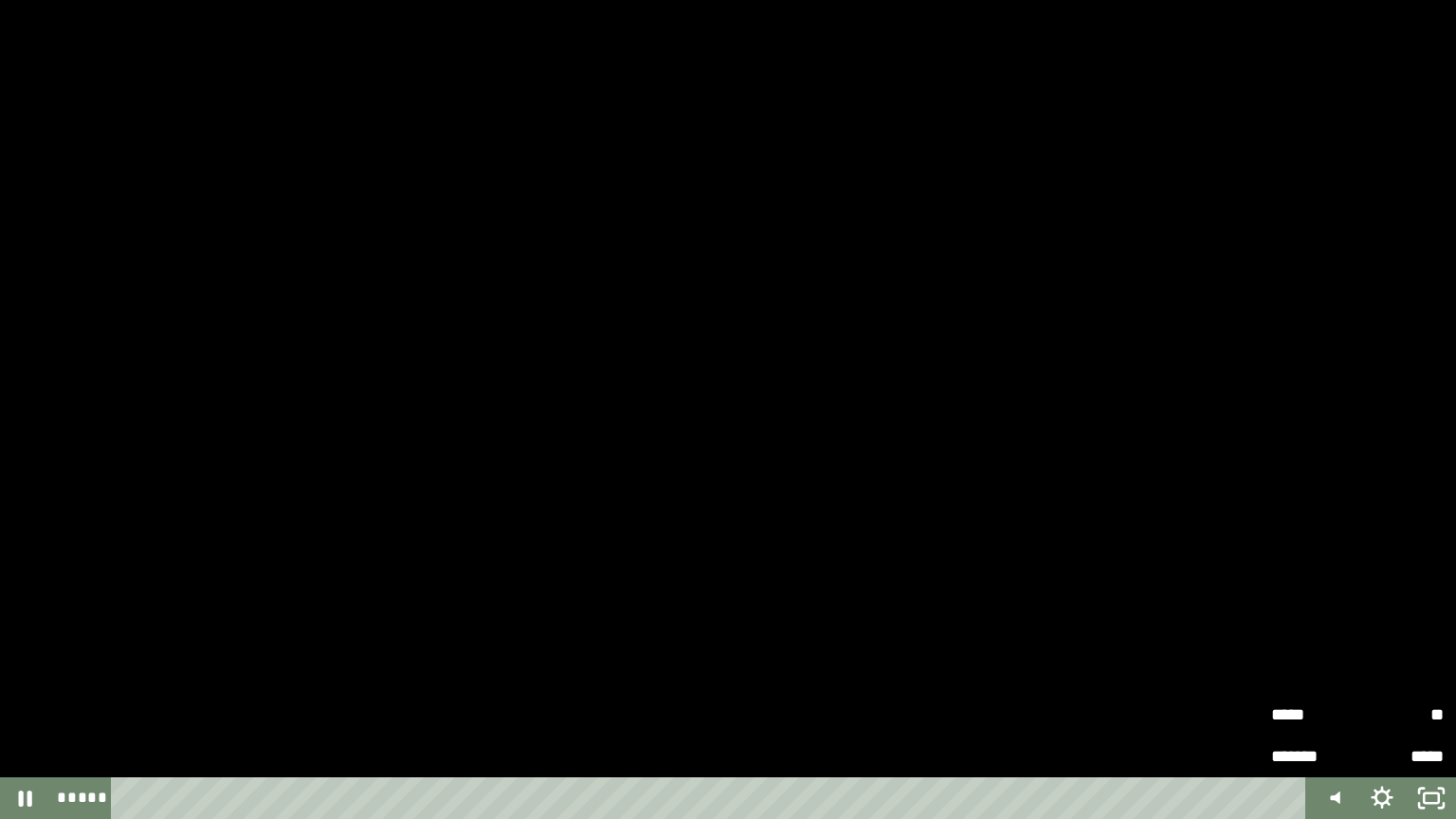 click on "**" at bounding box center (1400, 715) 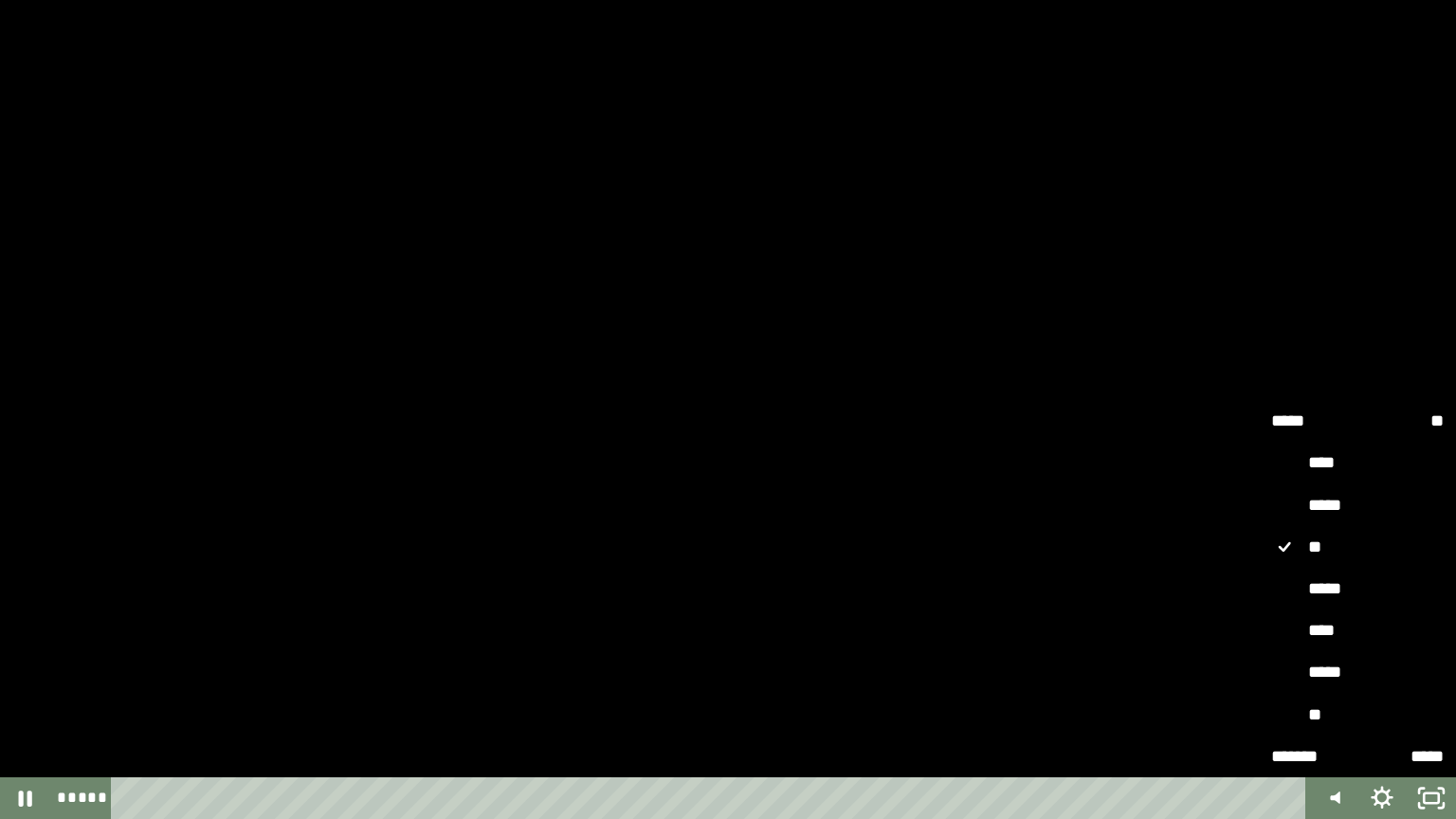 click on "****" at bounding box center (1357, 631) 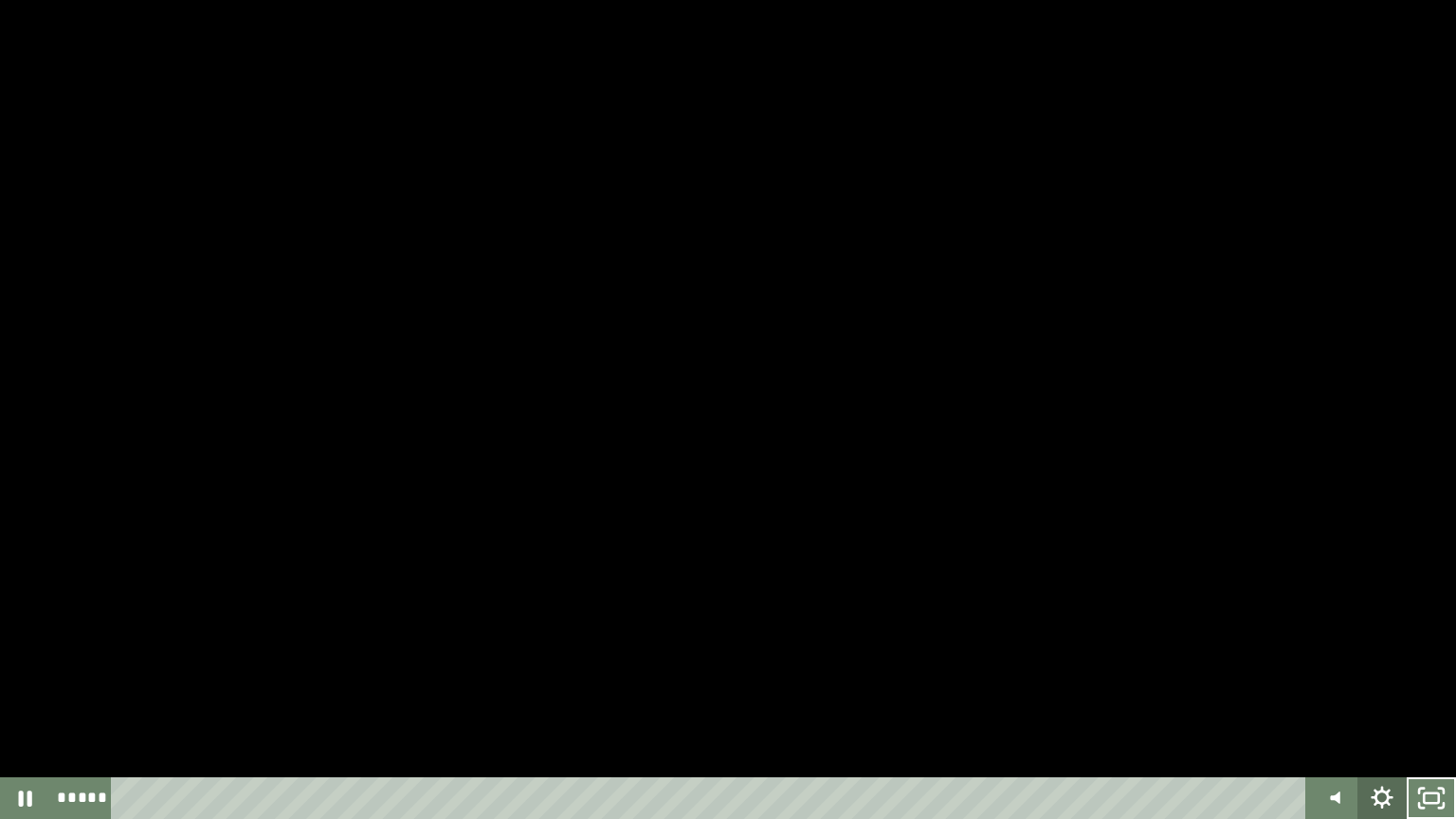 click 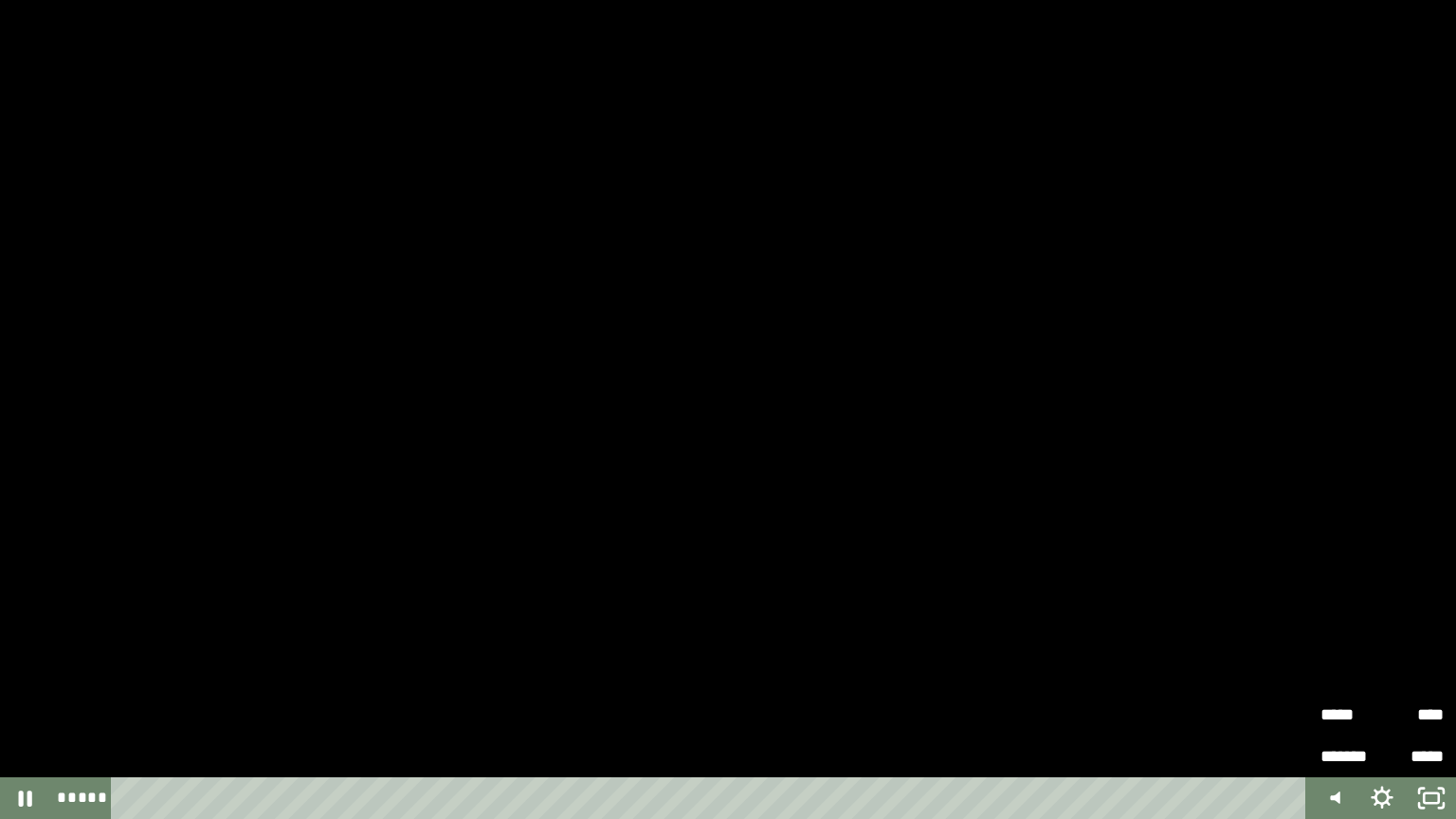 click on "*****" at bounding box center (1351, 706) 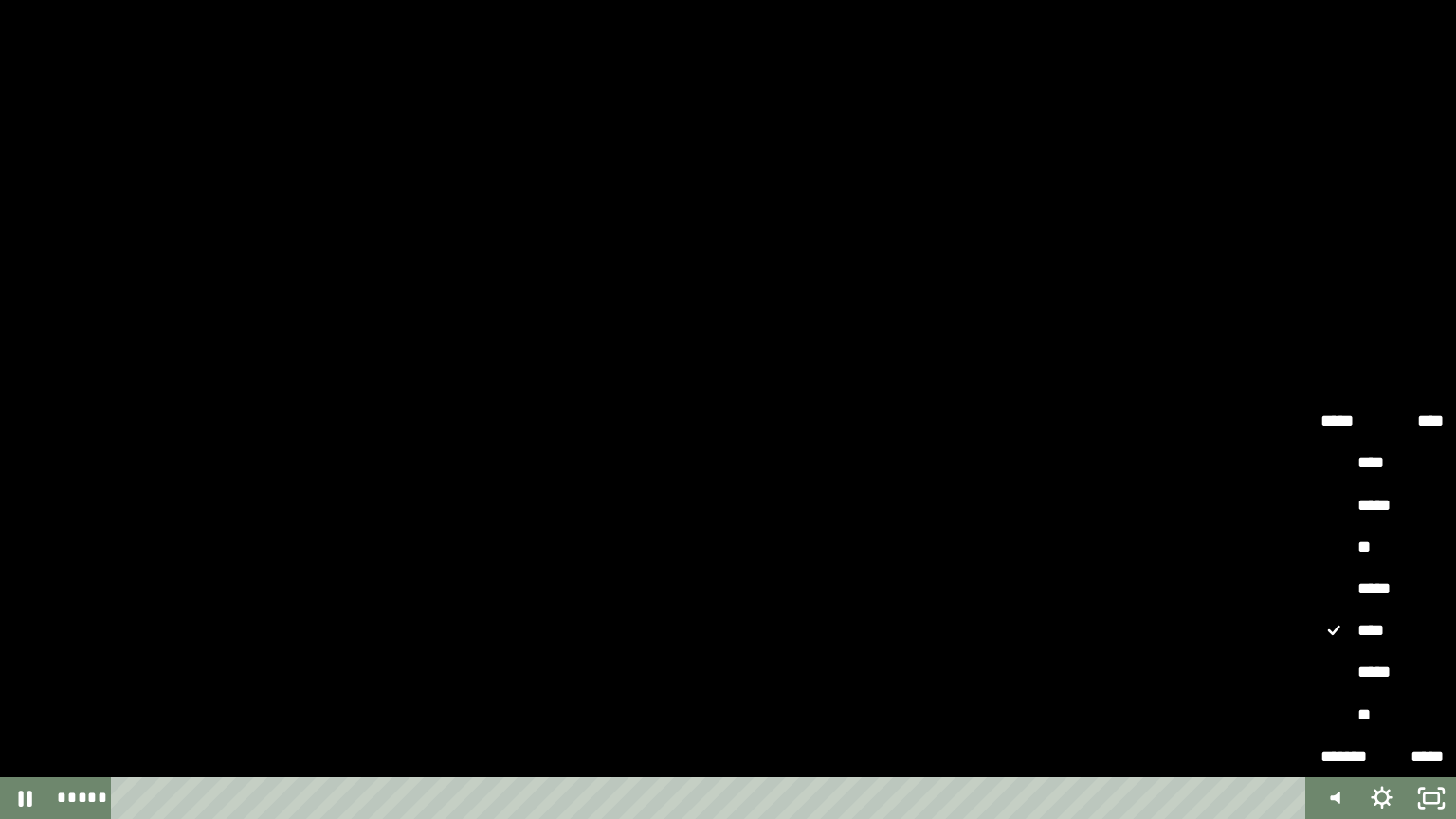 click on "*****" at bounding box center (1382, 673) 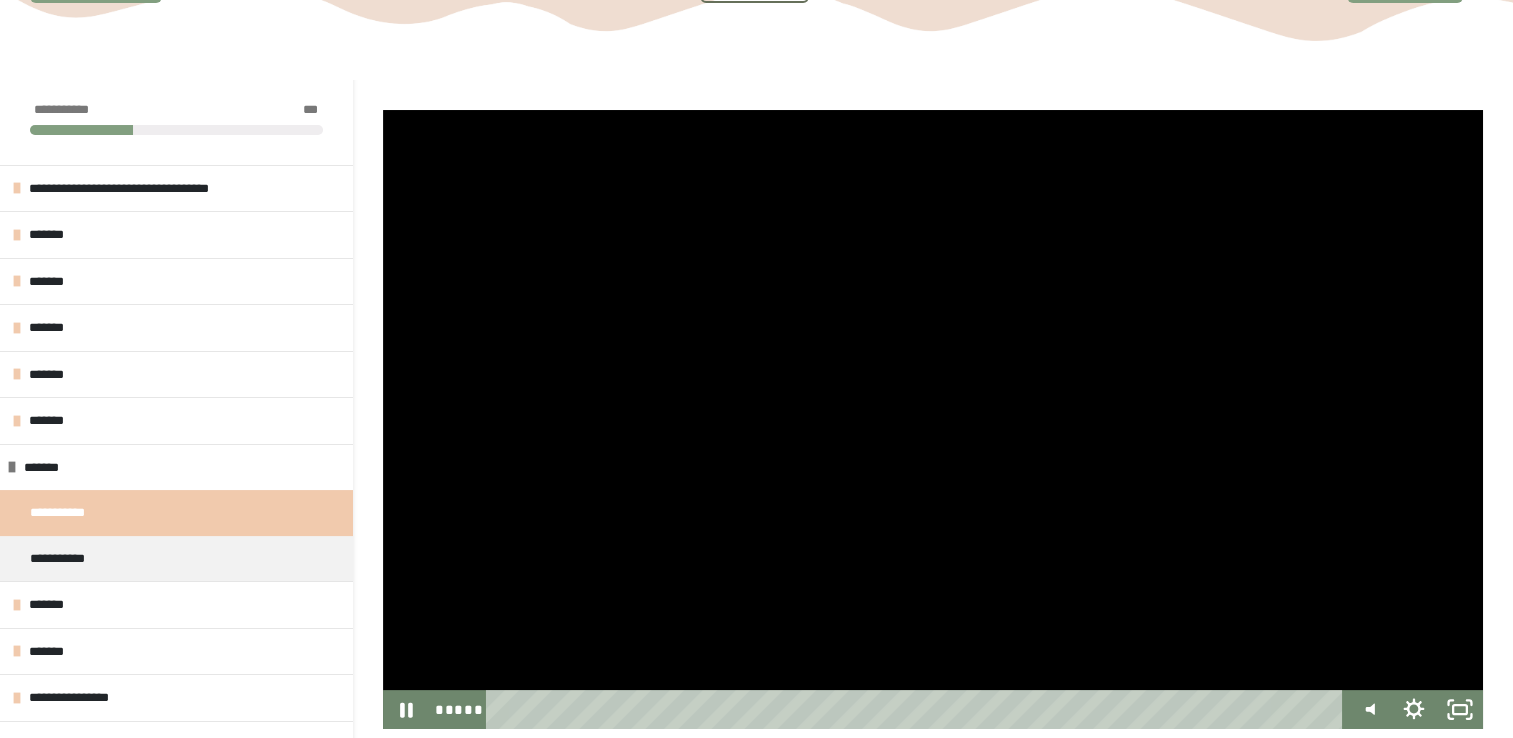 click at bounding box center (933, 419) 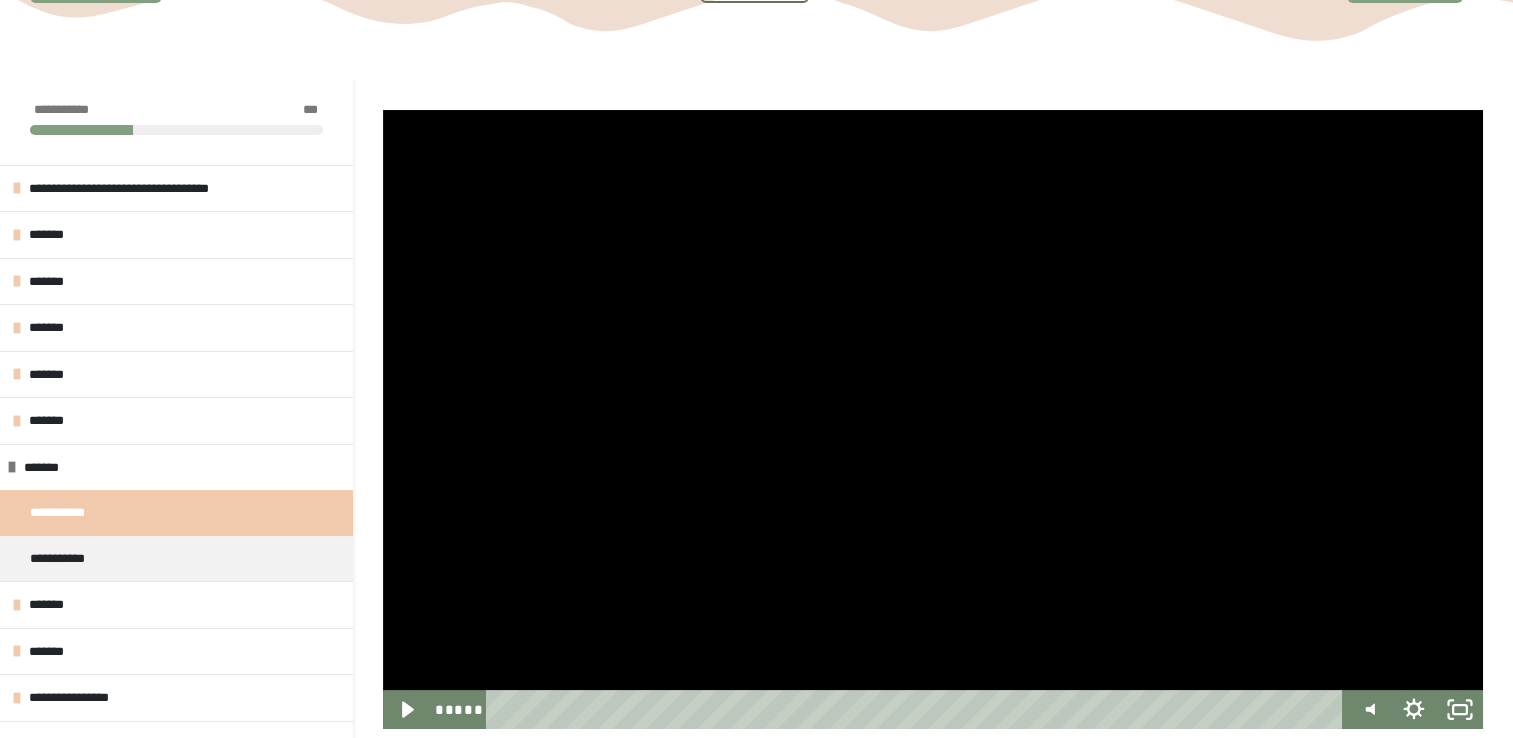 drag, startPoint x: 648, startPoint y: 358, endPoint x: 928, endPoint y: 470, distance: 301.56924 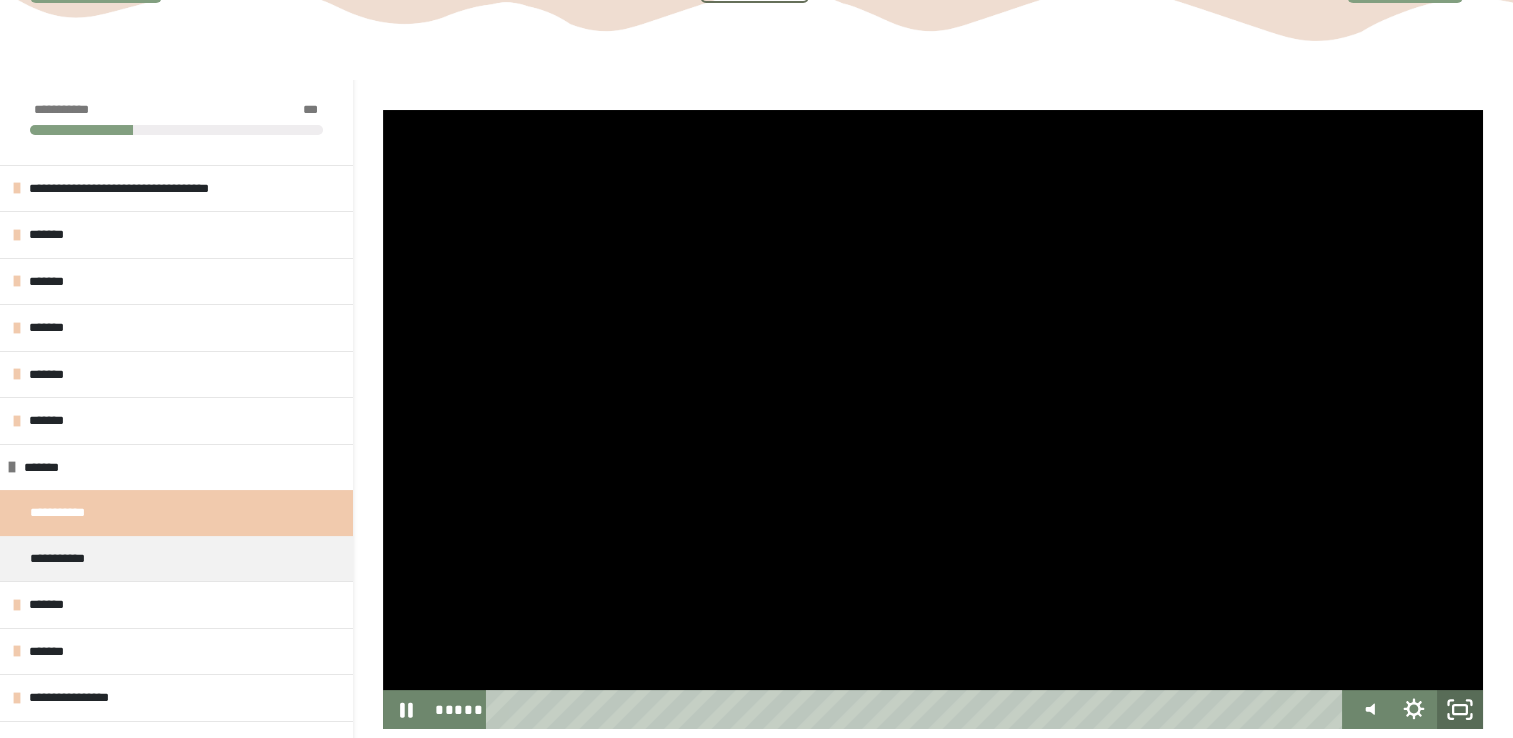 drag, startPoint x: 1456, startPoint y: 711, endPoint x: 1376, endPoint y: 656, distance: 97.082436 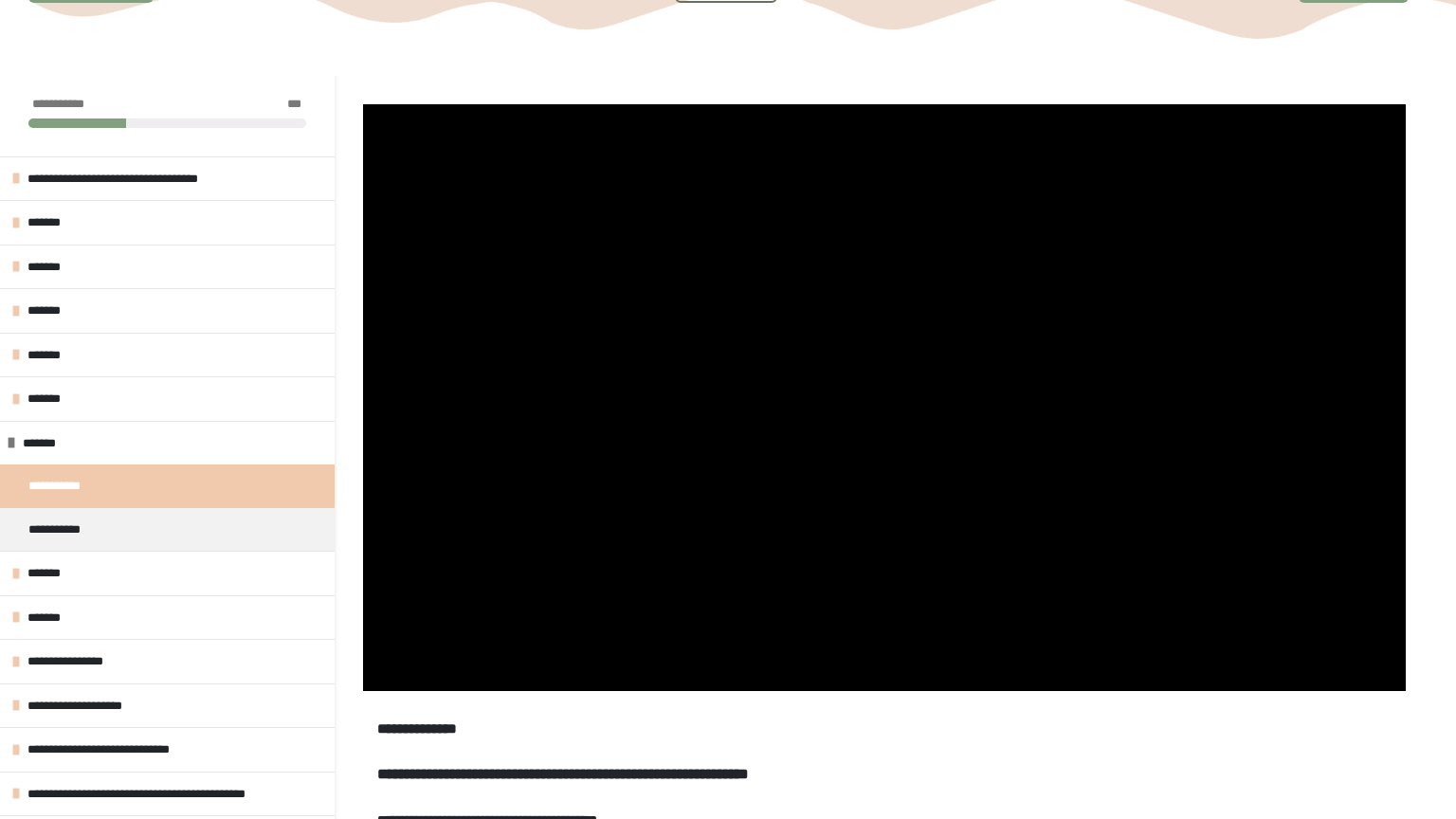 click at bounding box center [1381, 670] 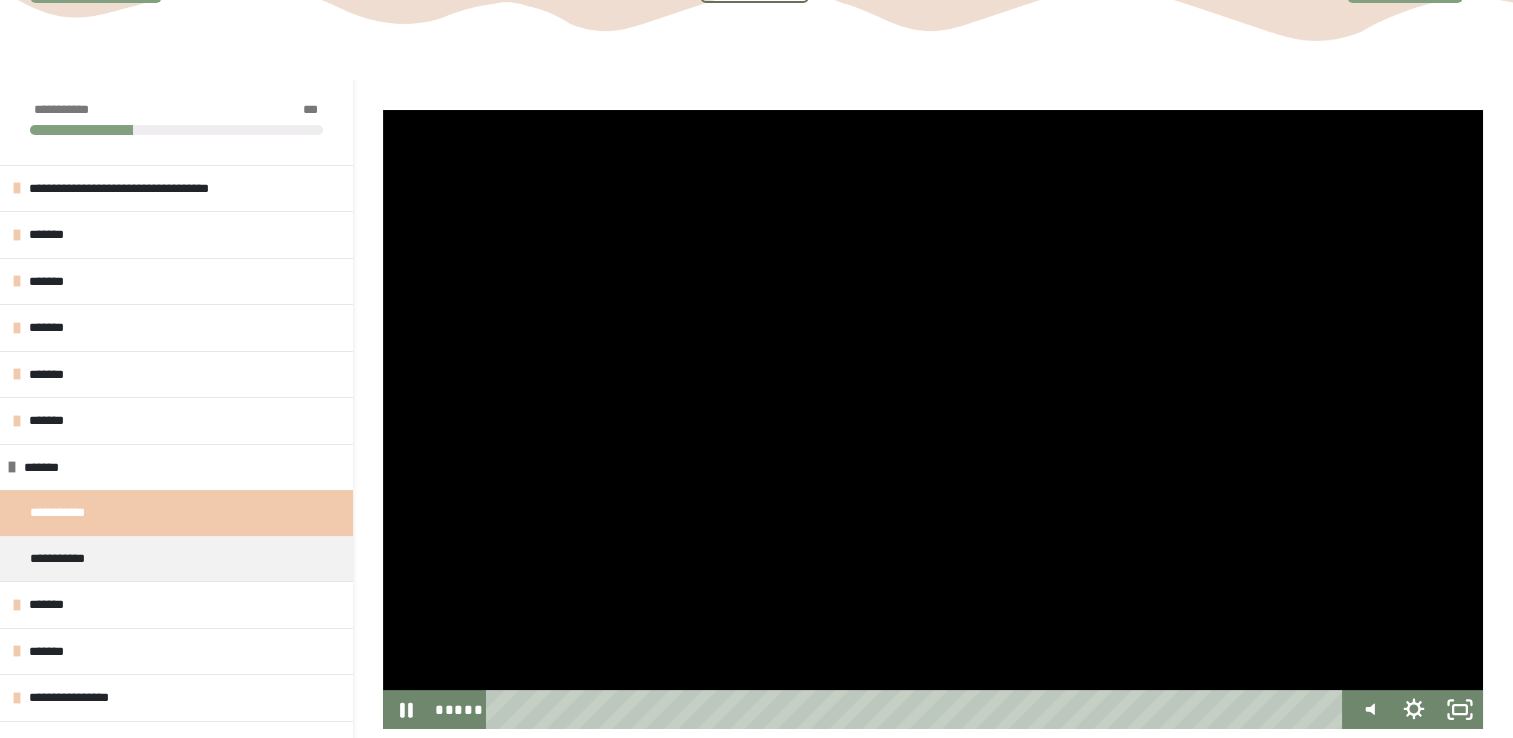click at bounding box center (933, 419) 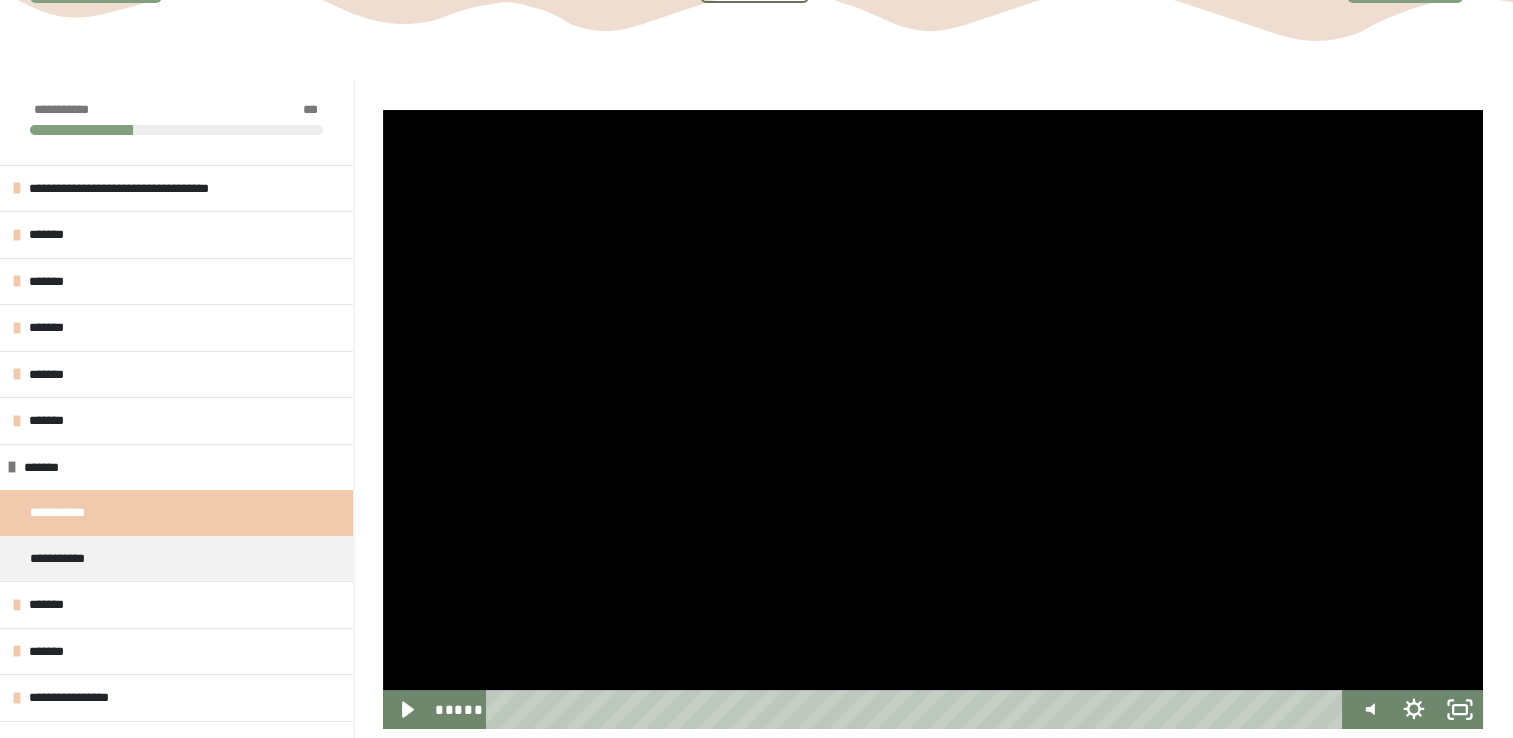 click at bounding box center [933, 419] 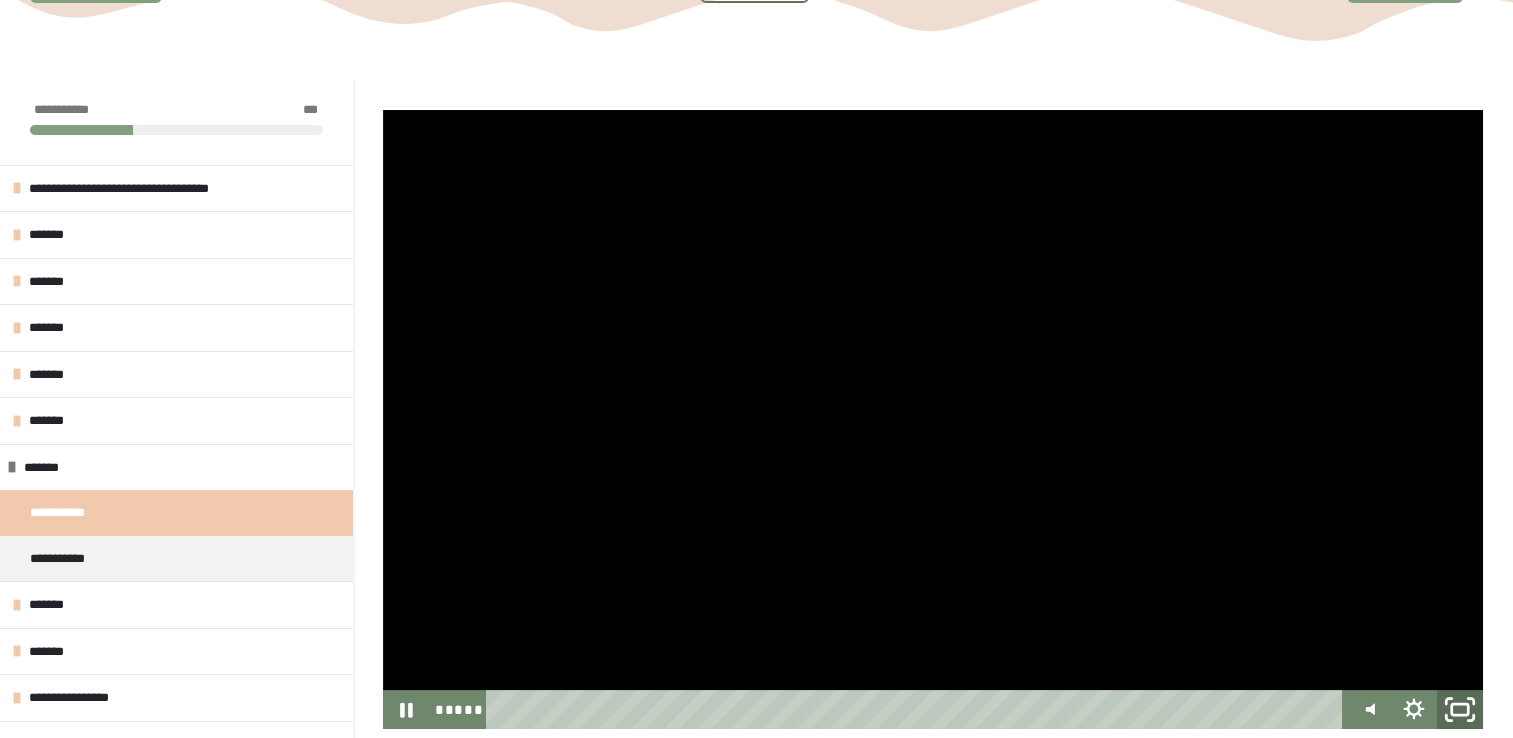 click 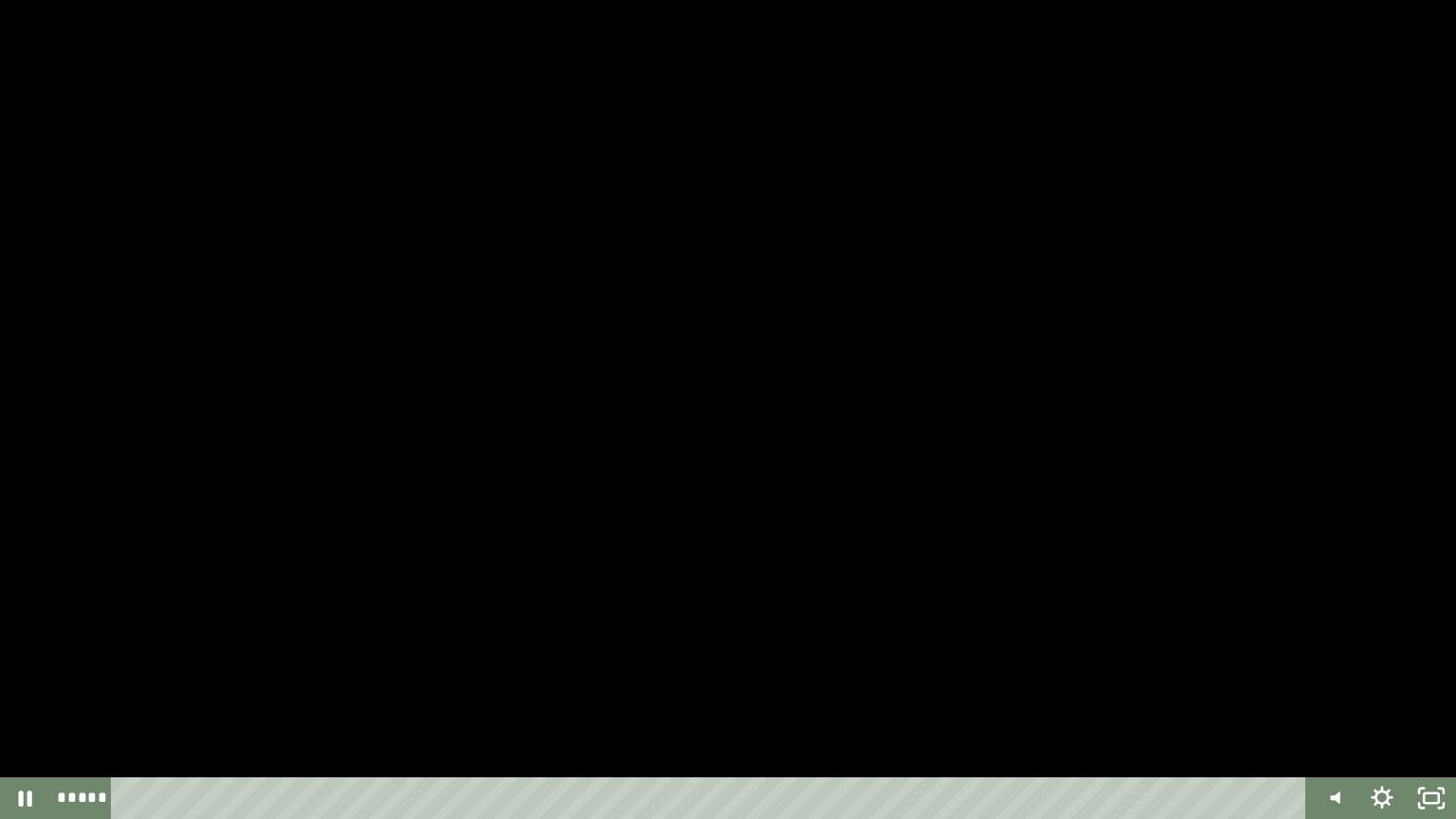 click at bounding box center (728, 410) 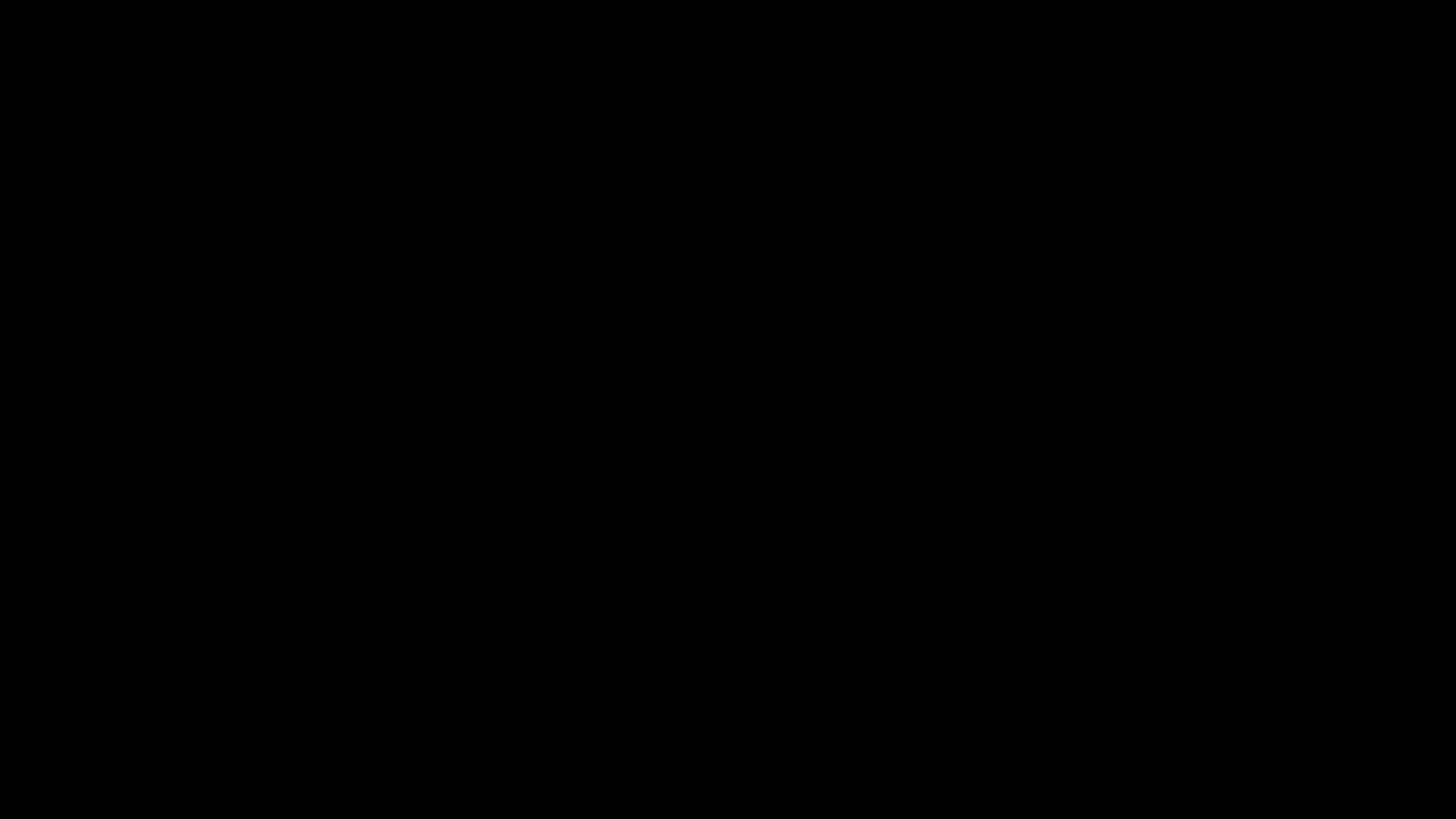 click at bounding box center (0, 0) 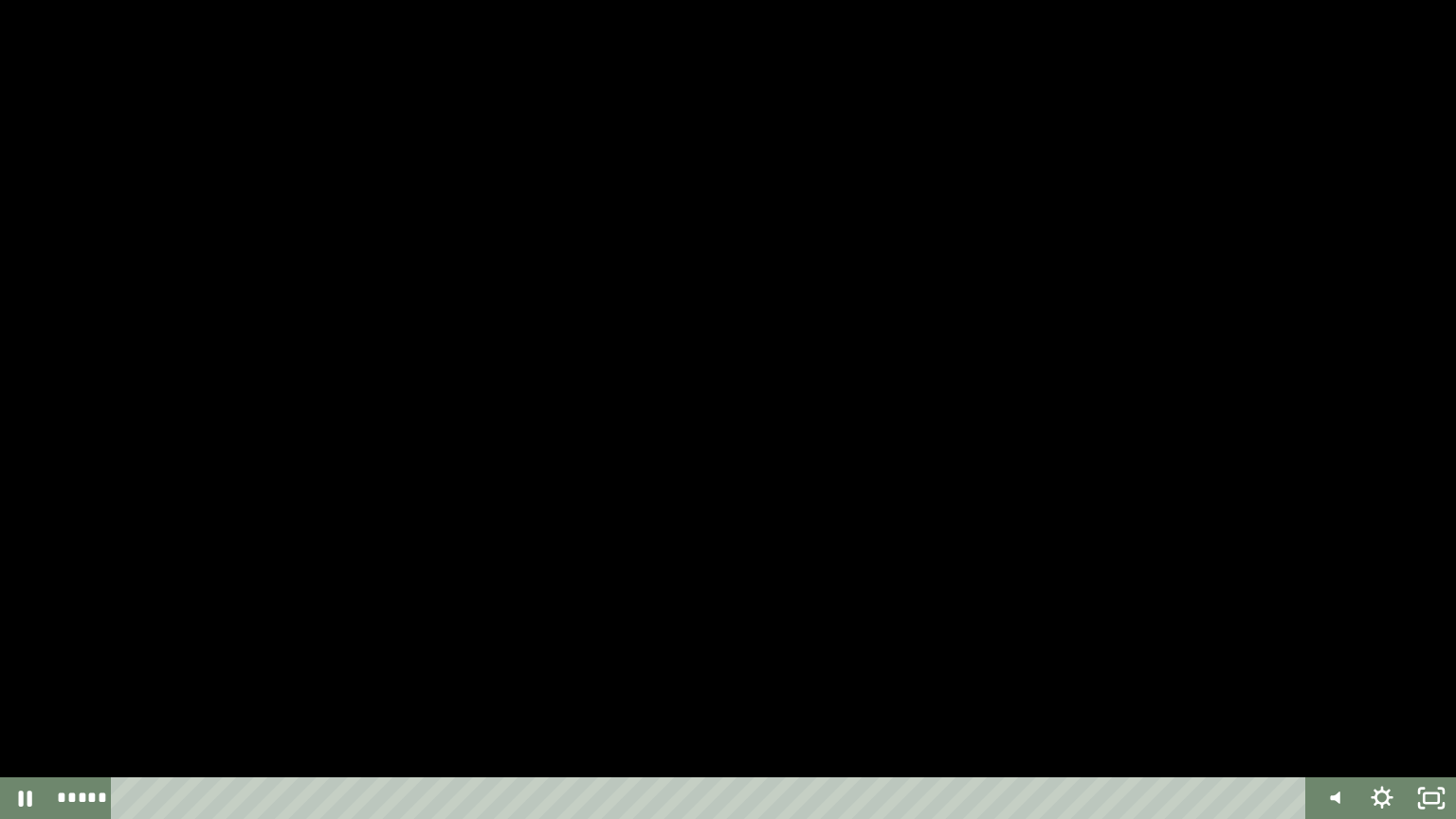 click at bounding box center [728, 410] 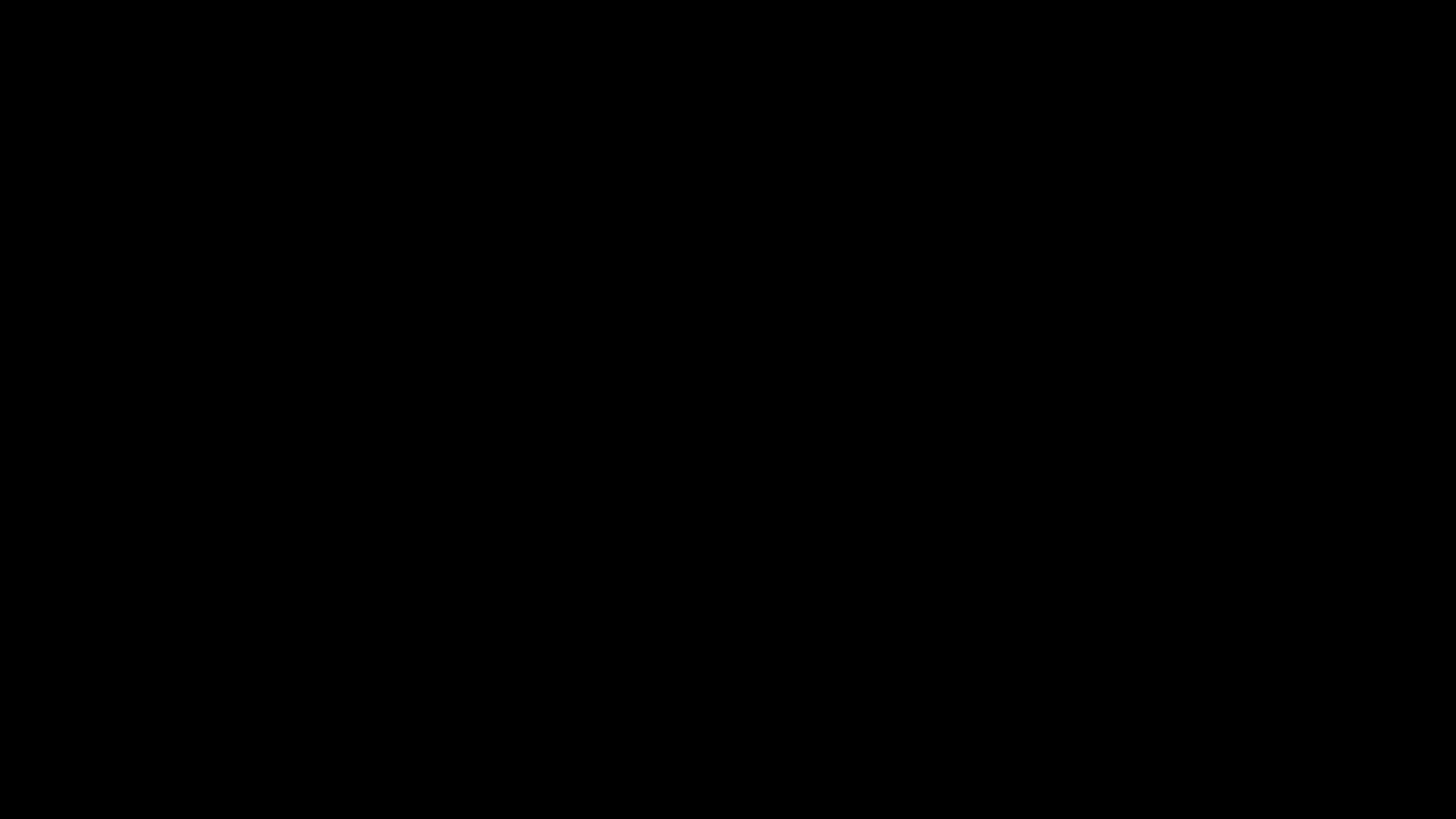 click at bounding box center [0, 0] 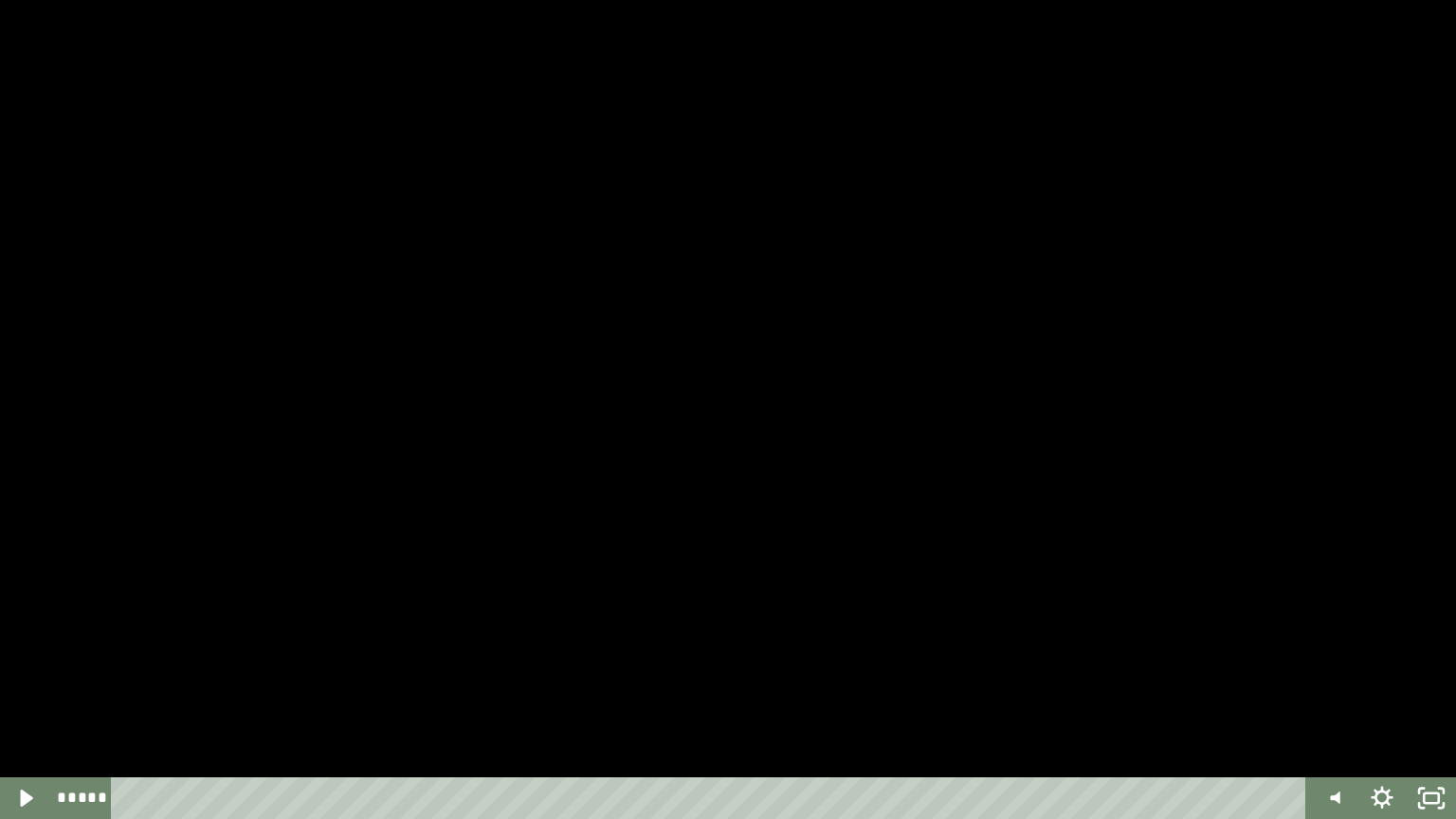 click at bounding box center (728, 410) 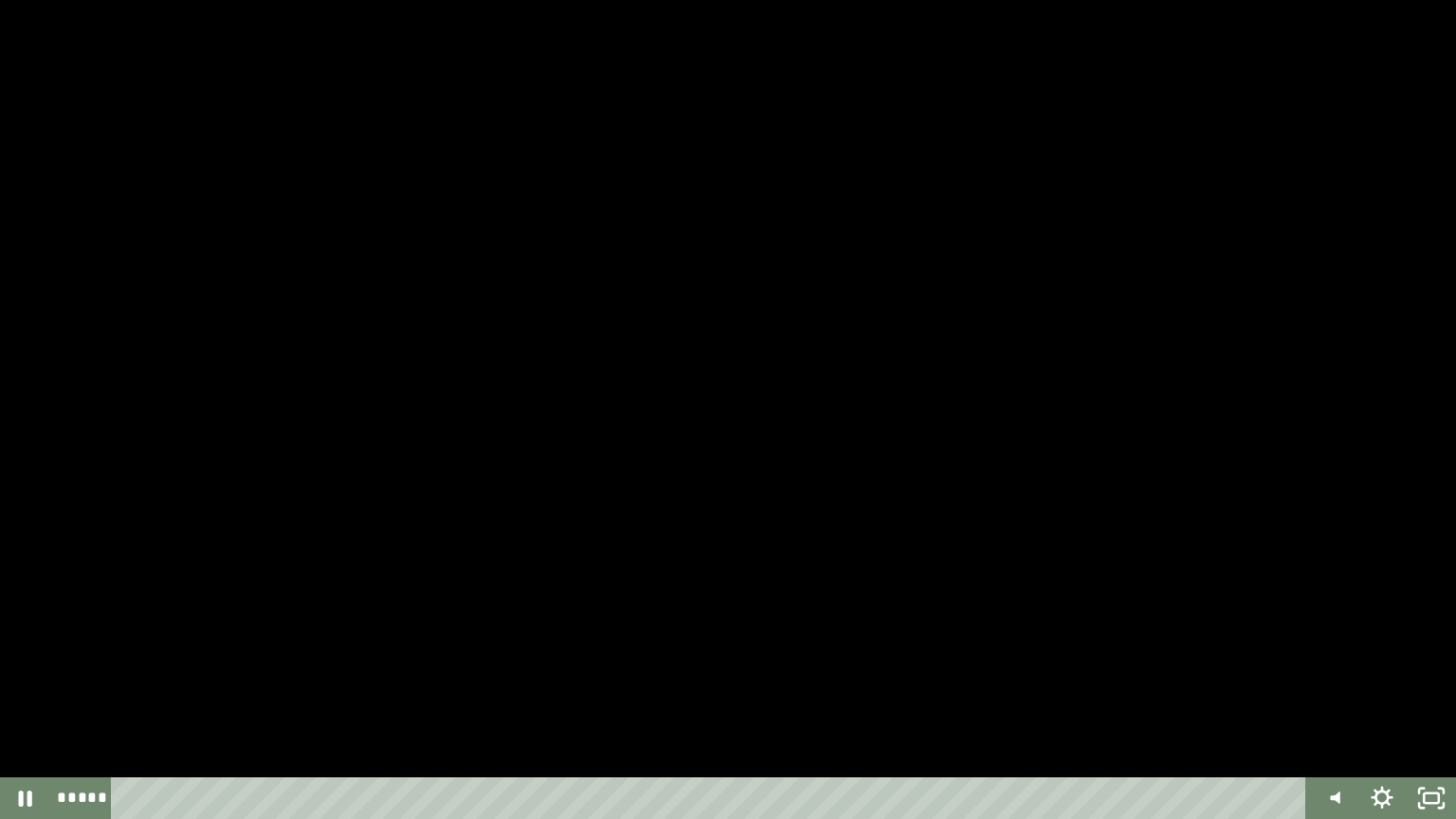 click at bounding box center [728, 410] 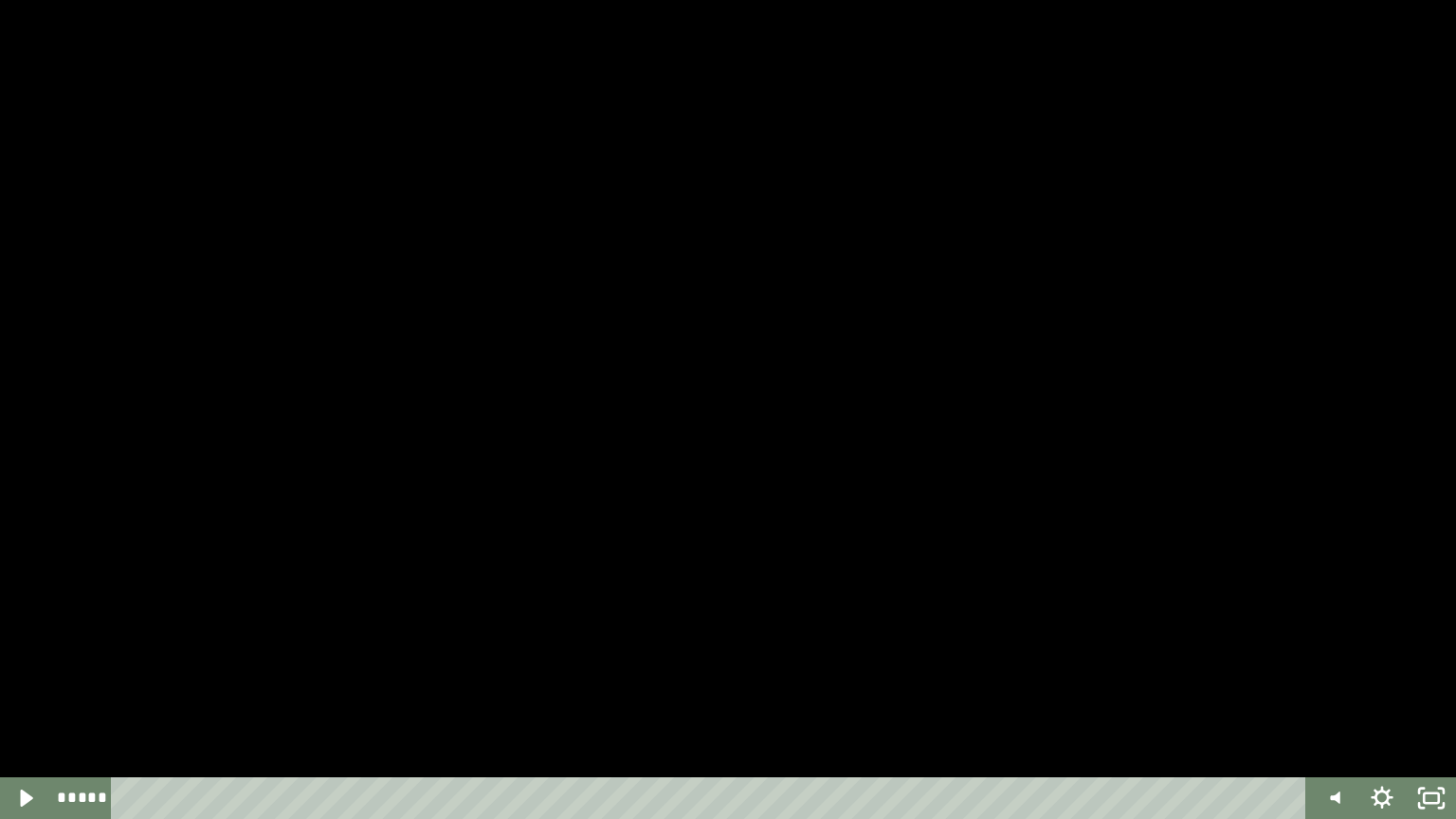 click at bounding box center (0, 0) 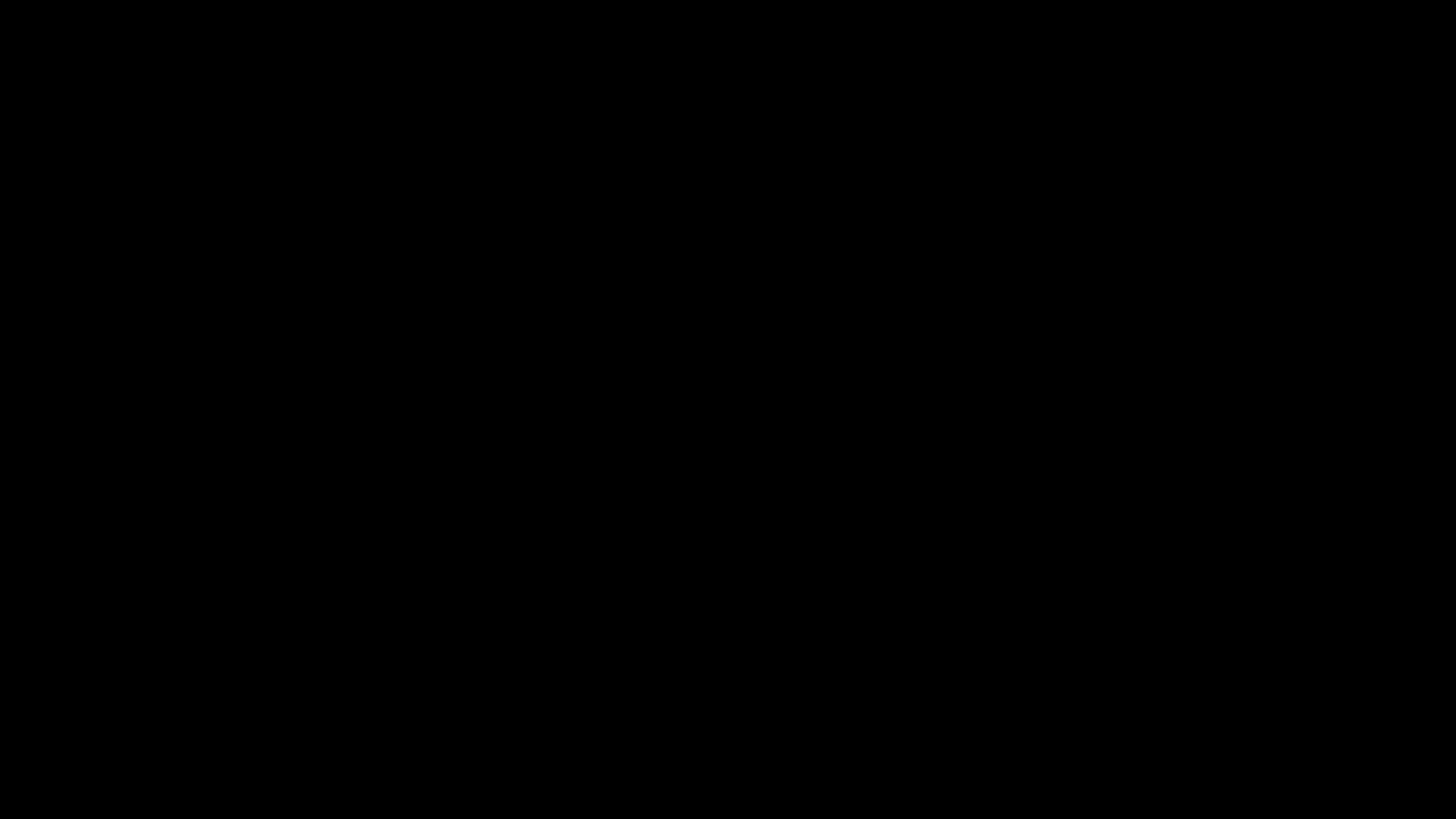 click at bounding box center (0, 0) 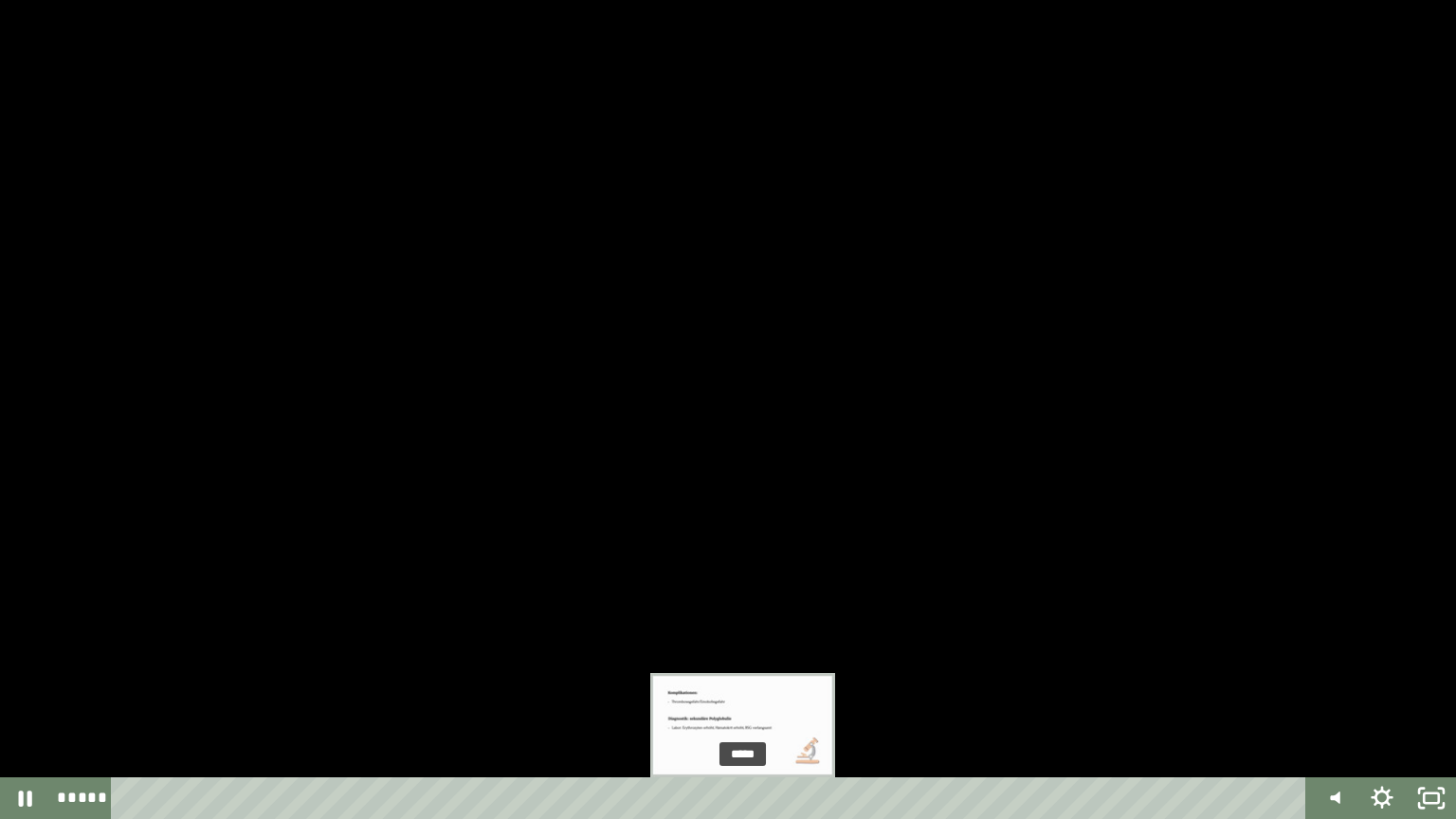 click on "*****" at bounding box center (712, 798) 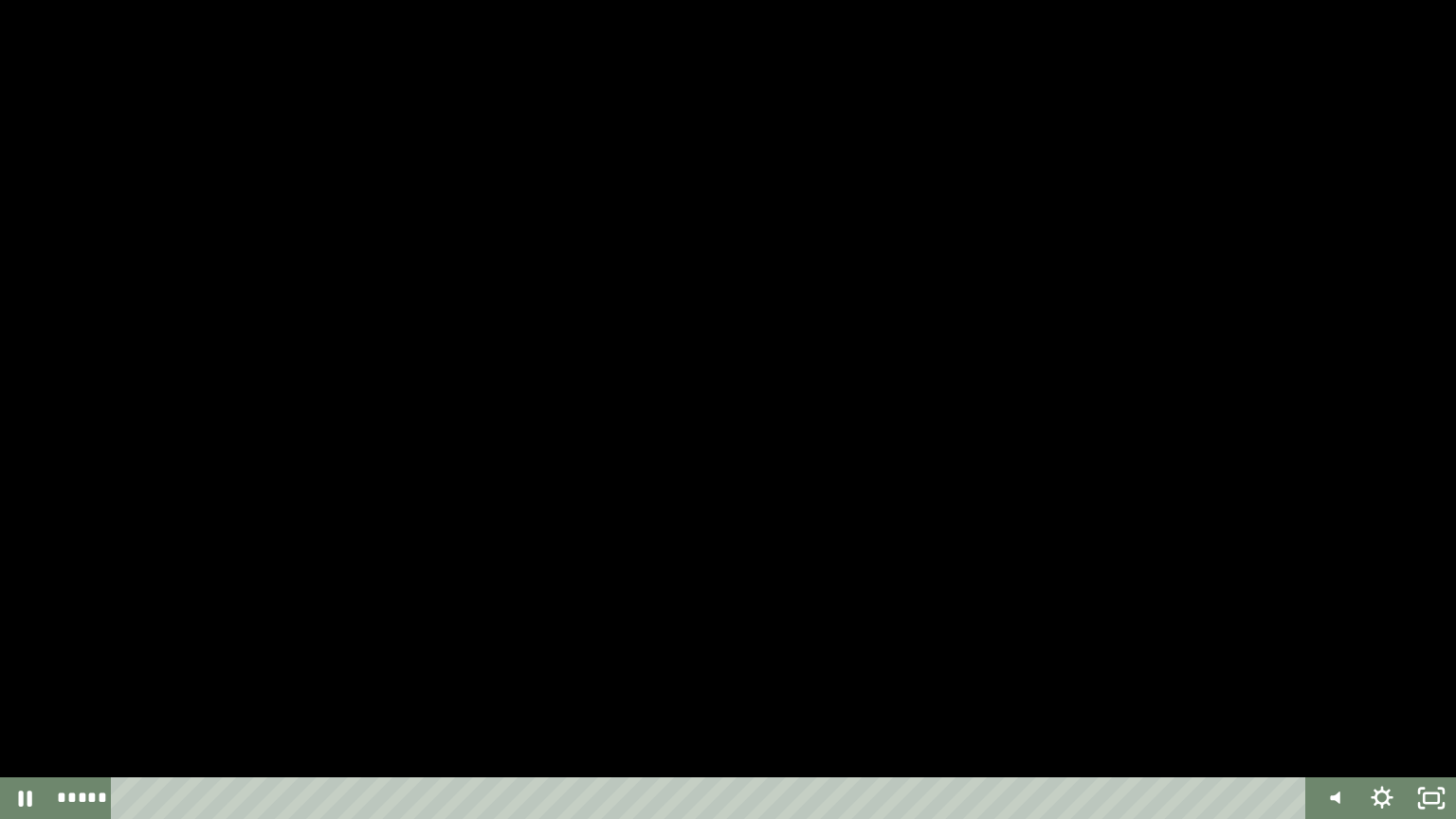 click at bounding box center (728, 410) 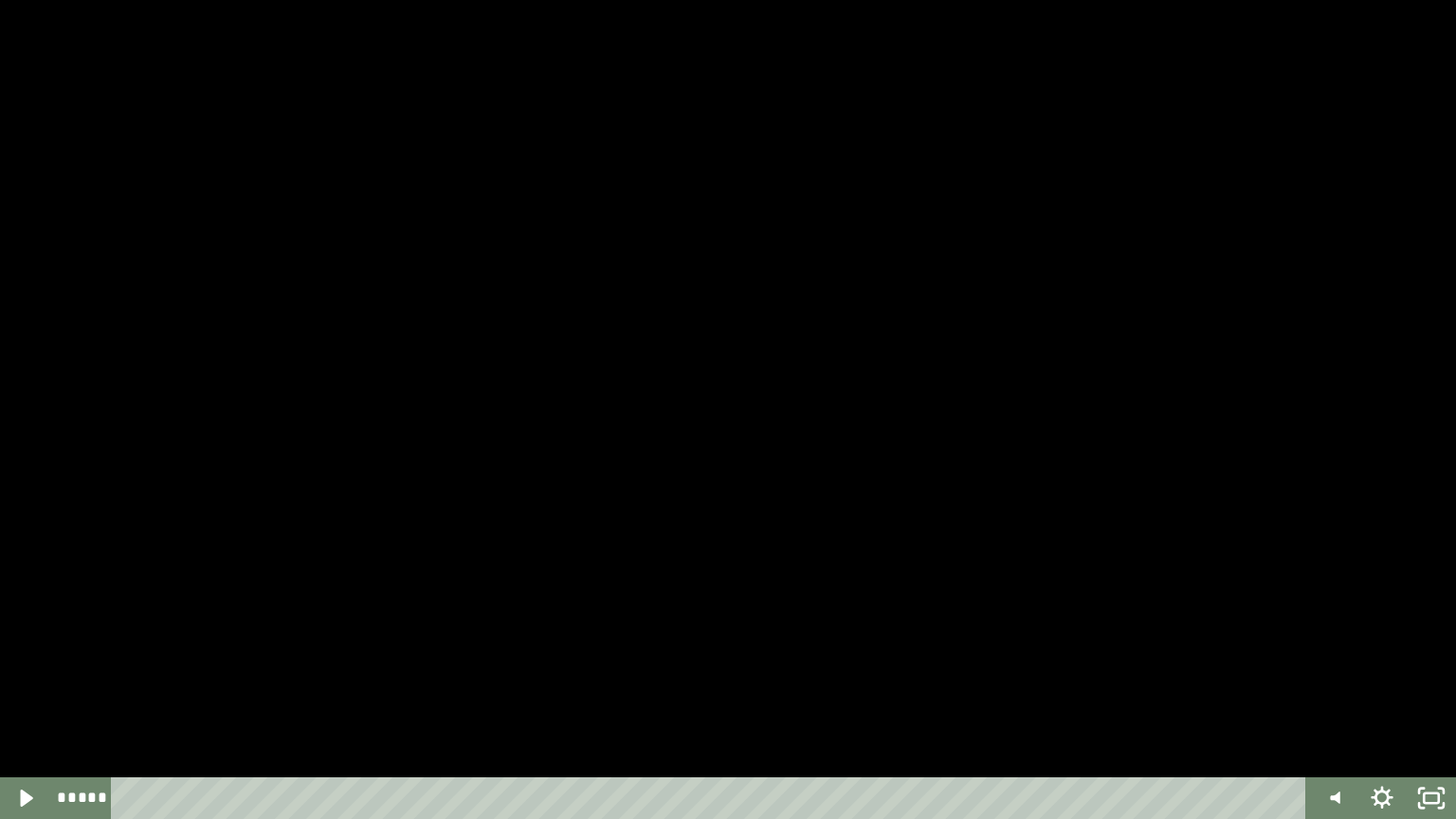 click at bounding box center [0, 0] 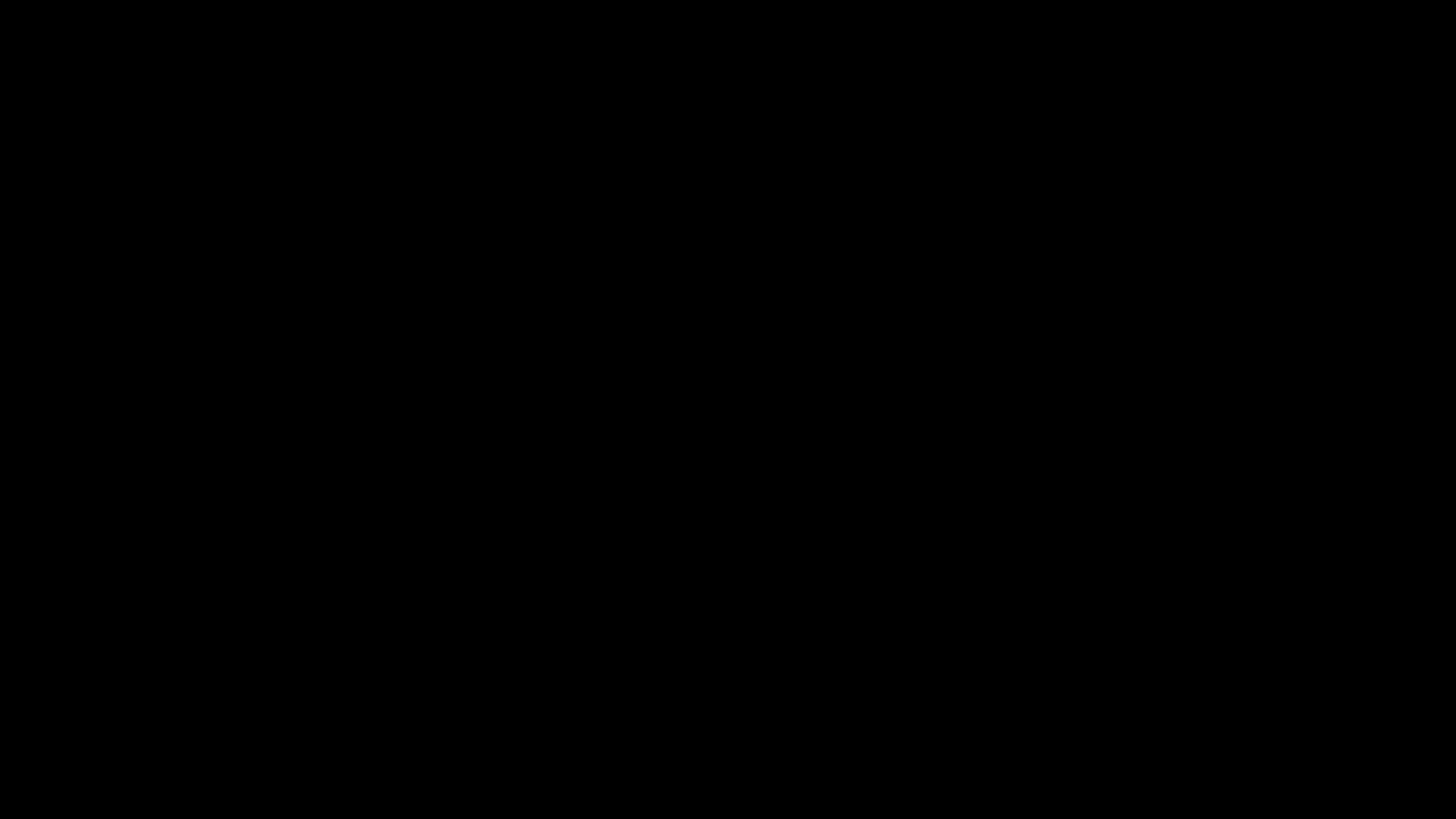 click at bounding box center (0, 0) 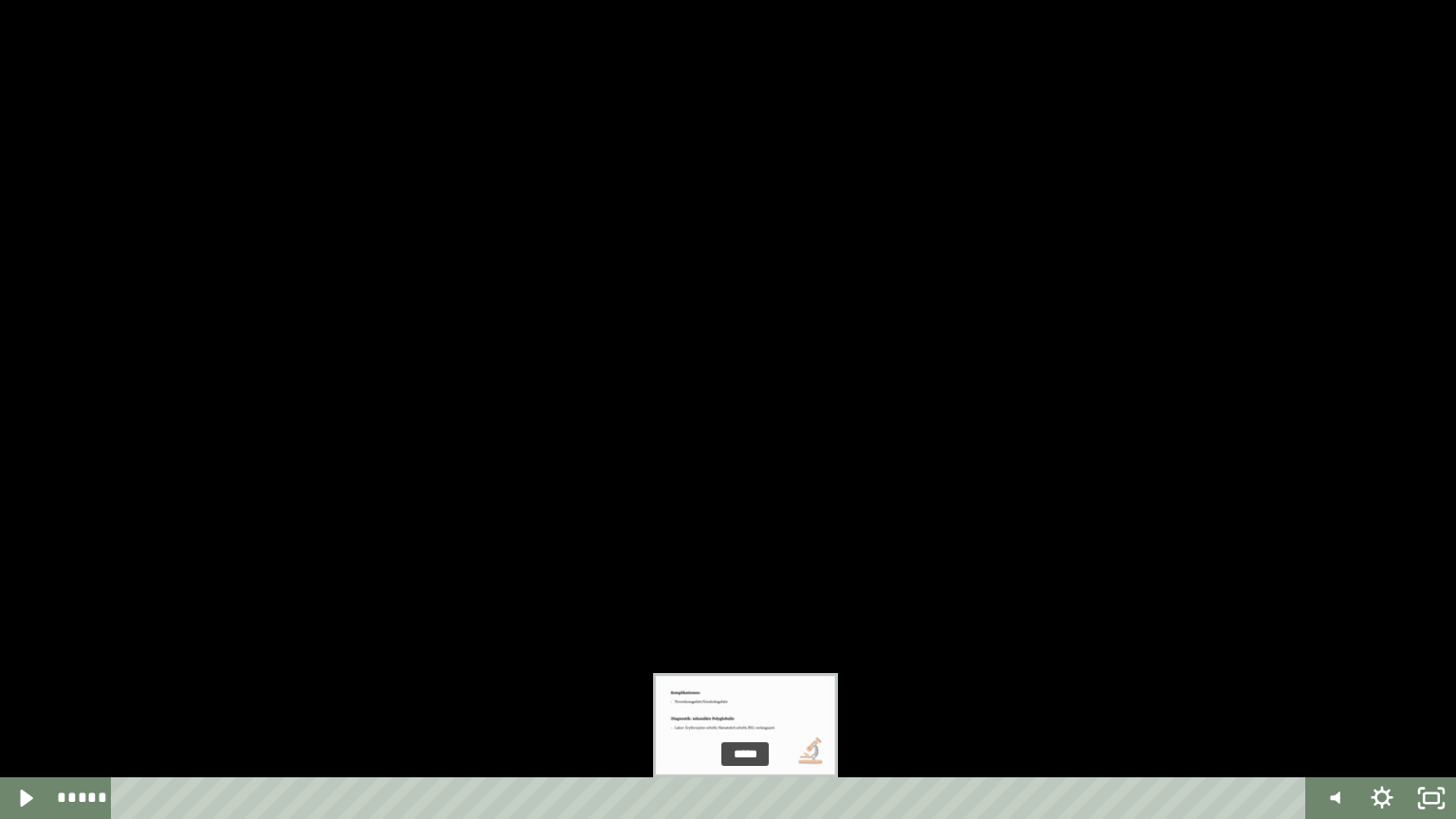 click on "*****" at bounding box center (712, 798) 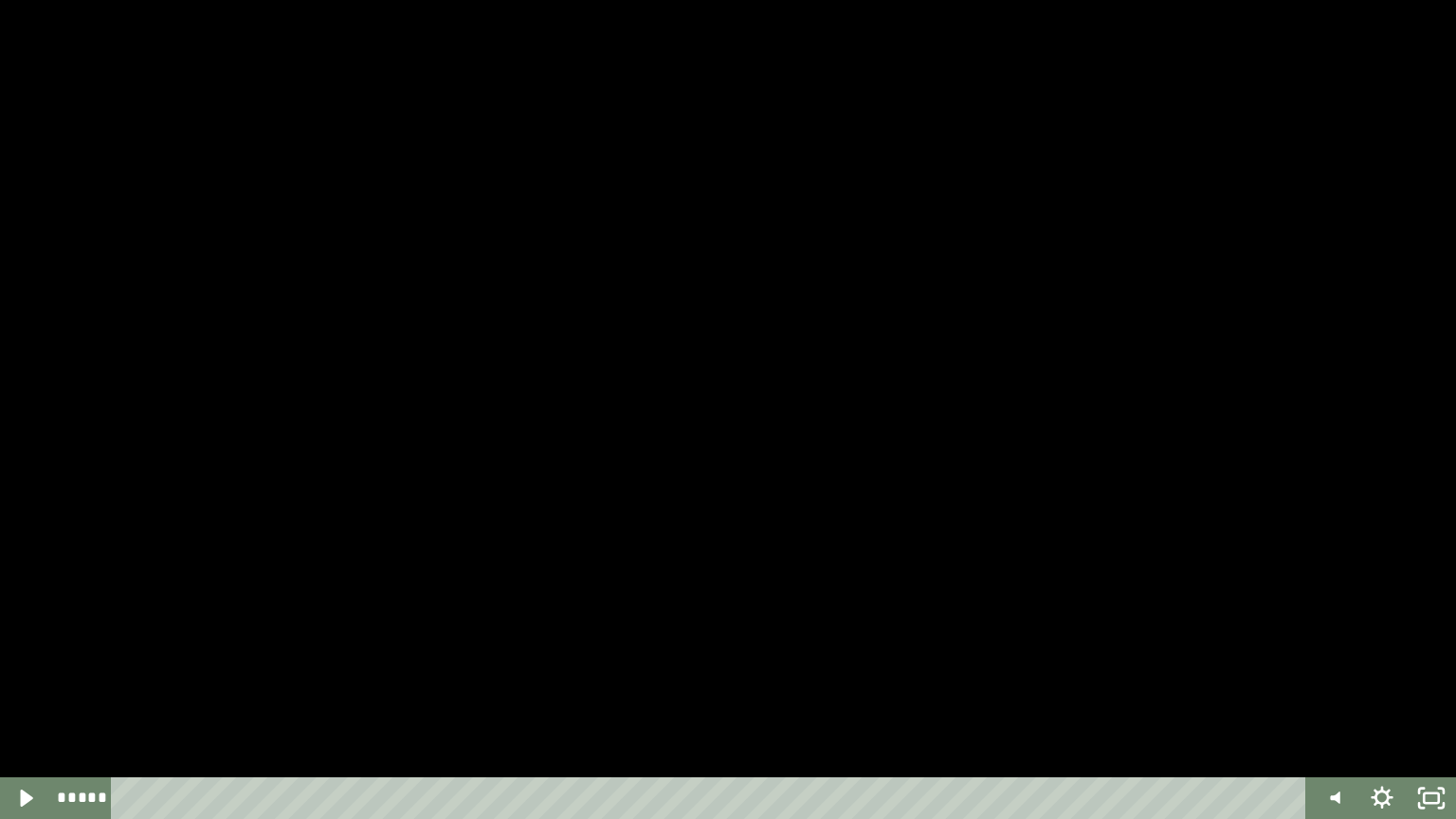 click at bounding box center [728, 410] 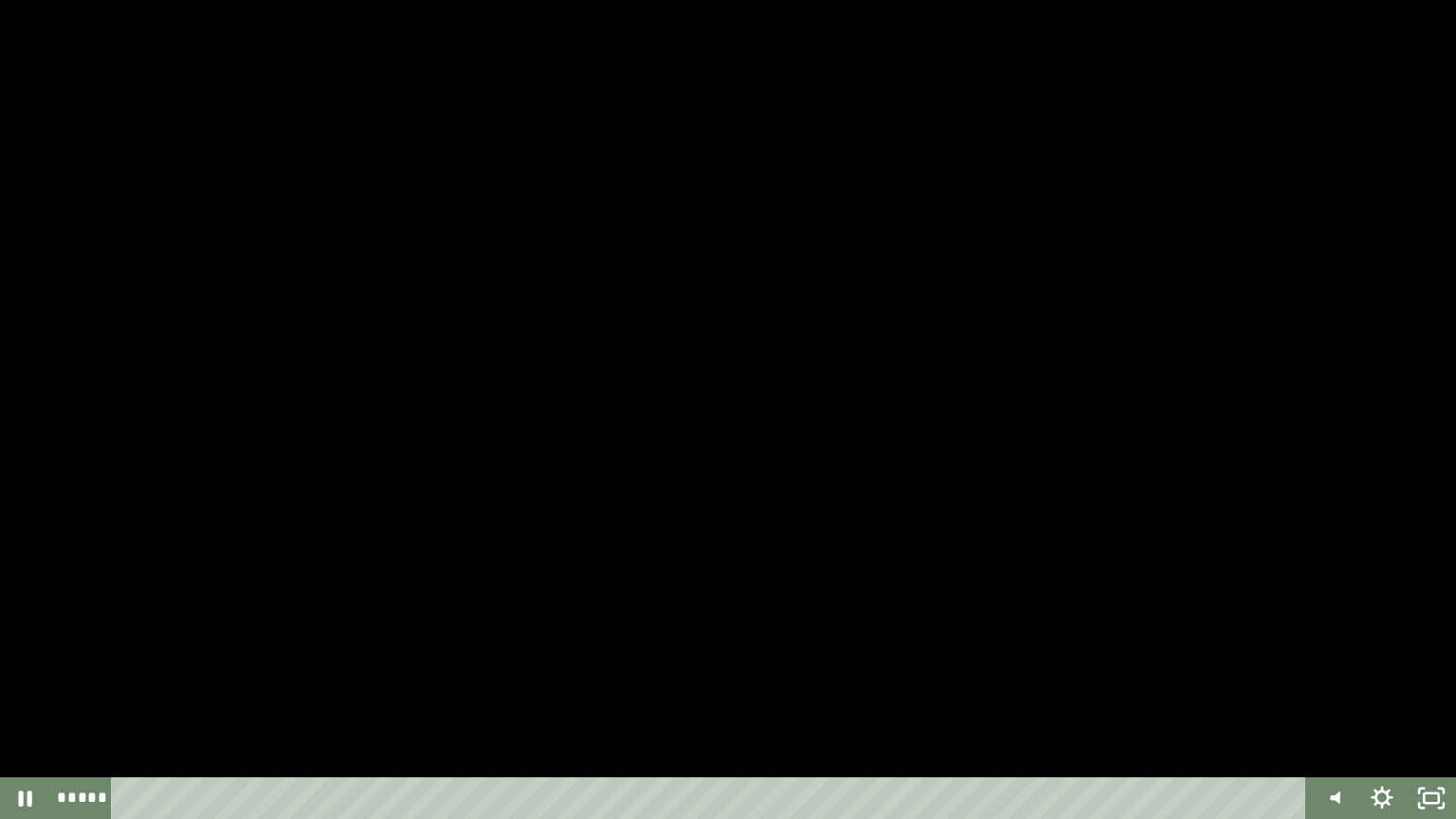 click at bounding box center [0, 0] 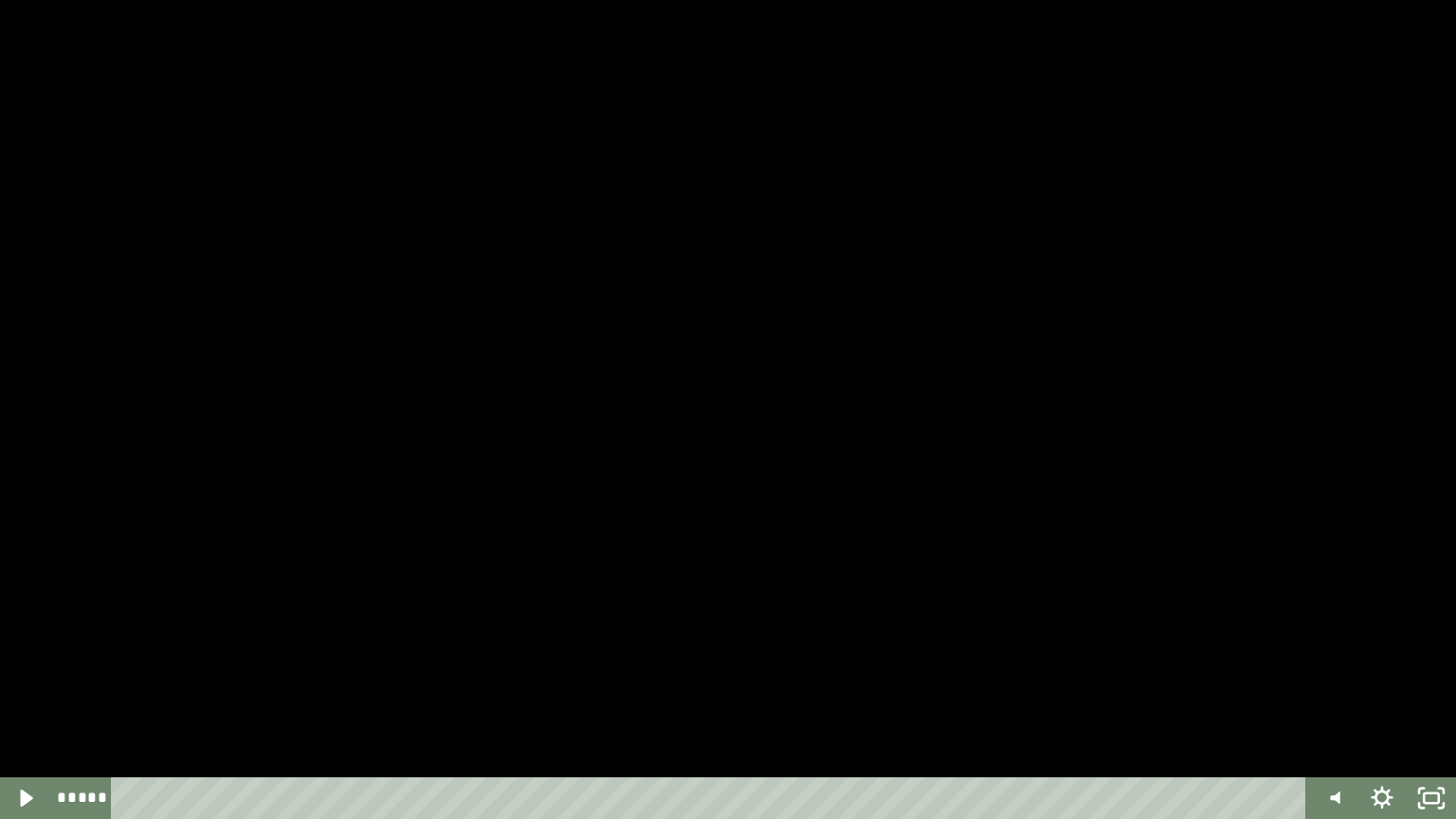click at bounding box center [0, 0] 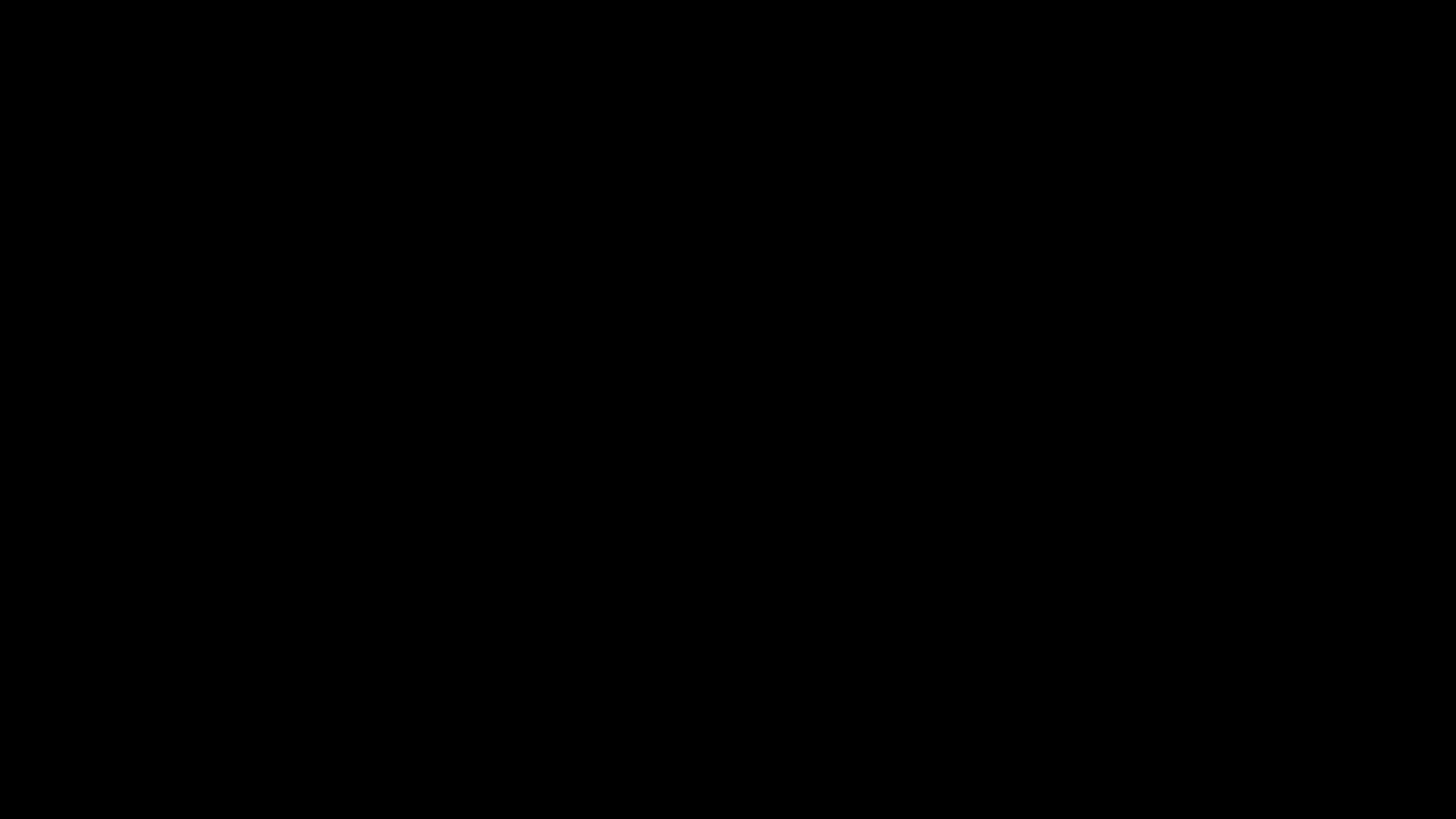click at bounding box center (0, 0) 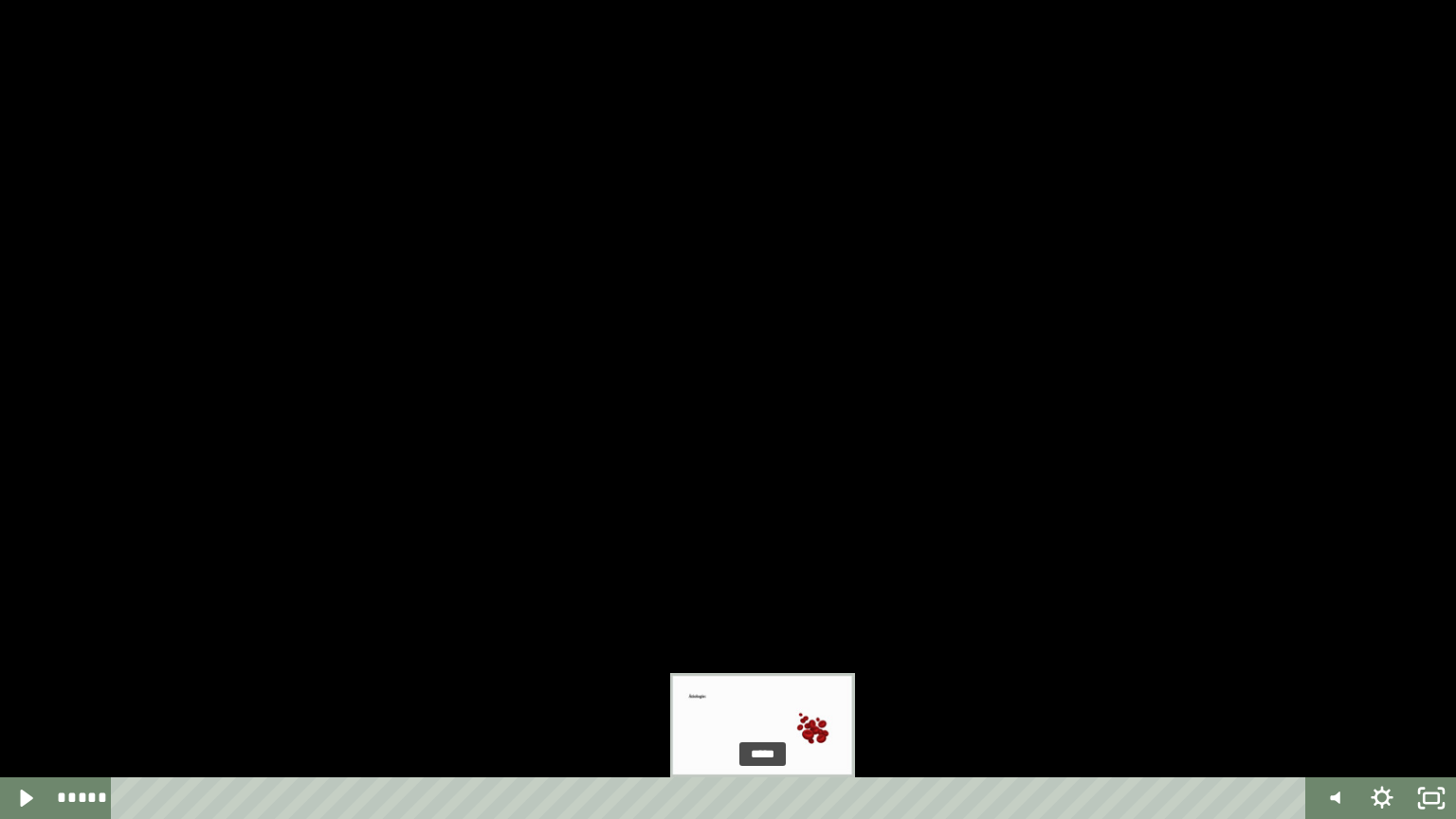 click at bounding box center [762, 798] 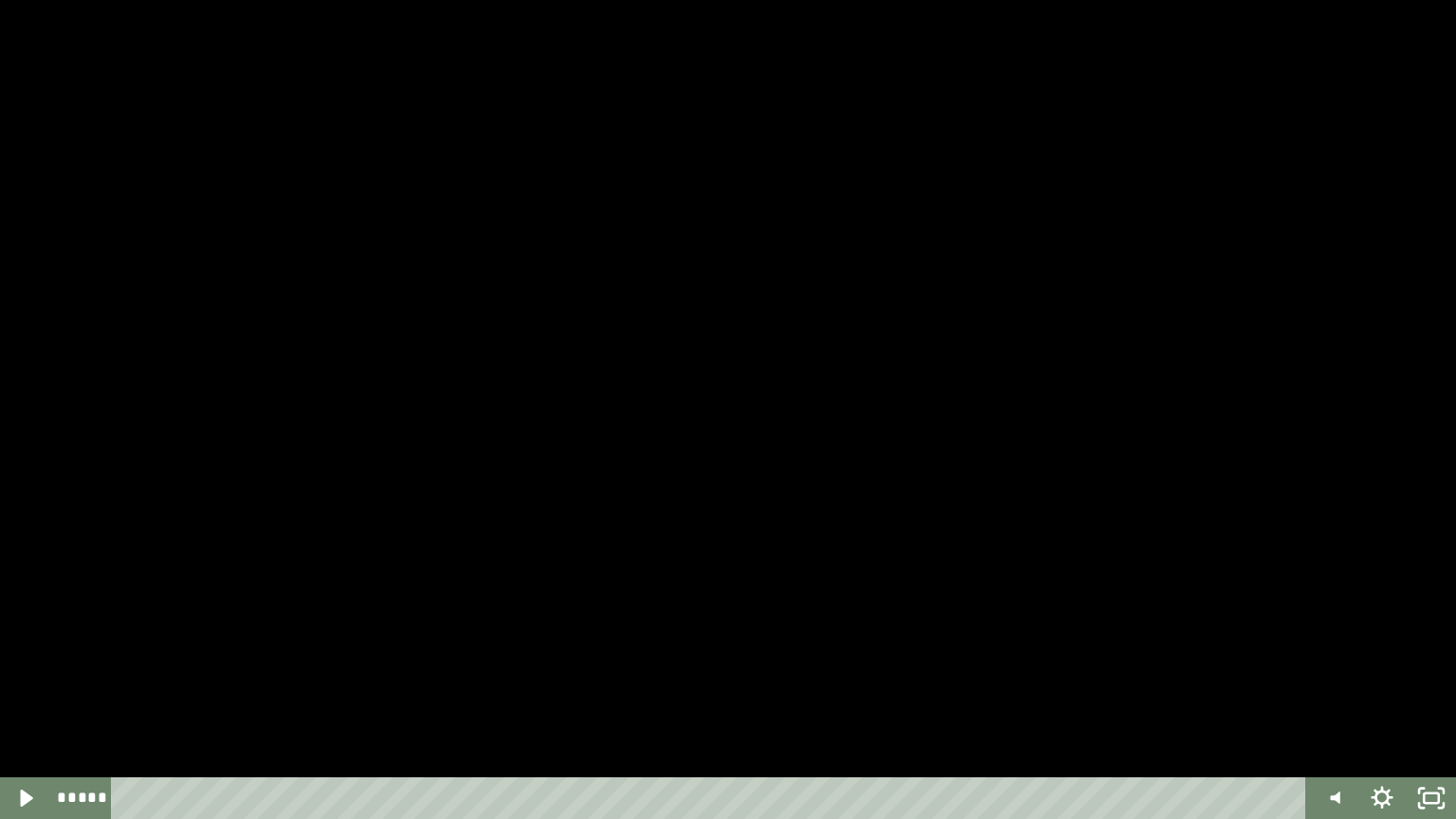 click at bounding box center (728, 410) 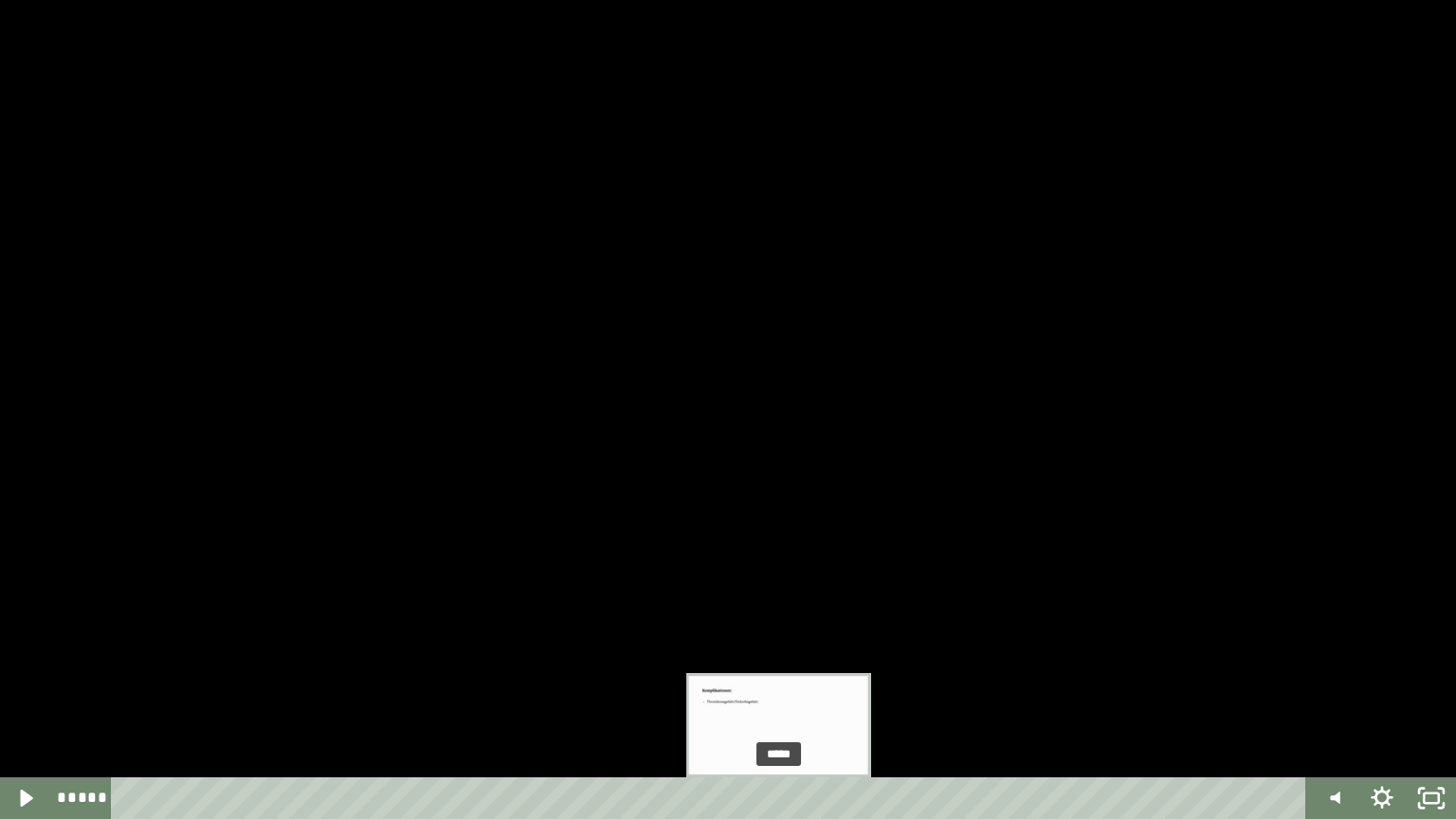 click on "*****" at bounding box center [712, 798] 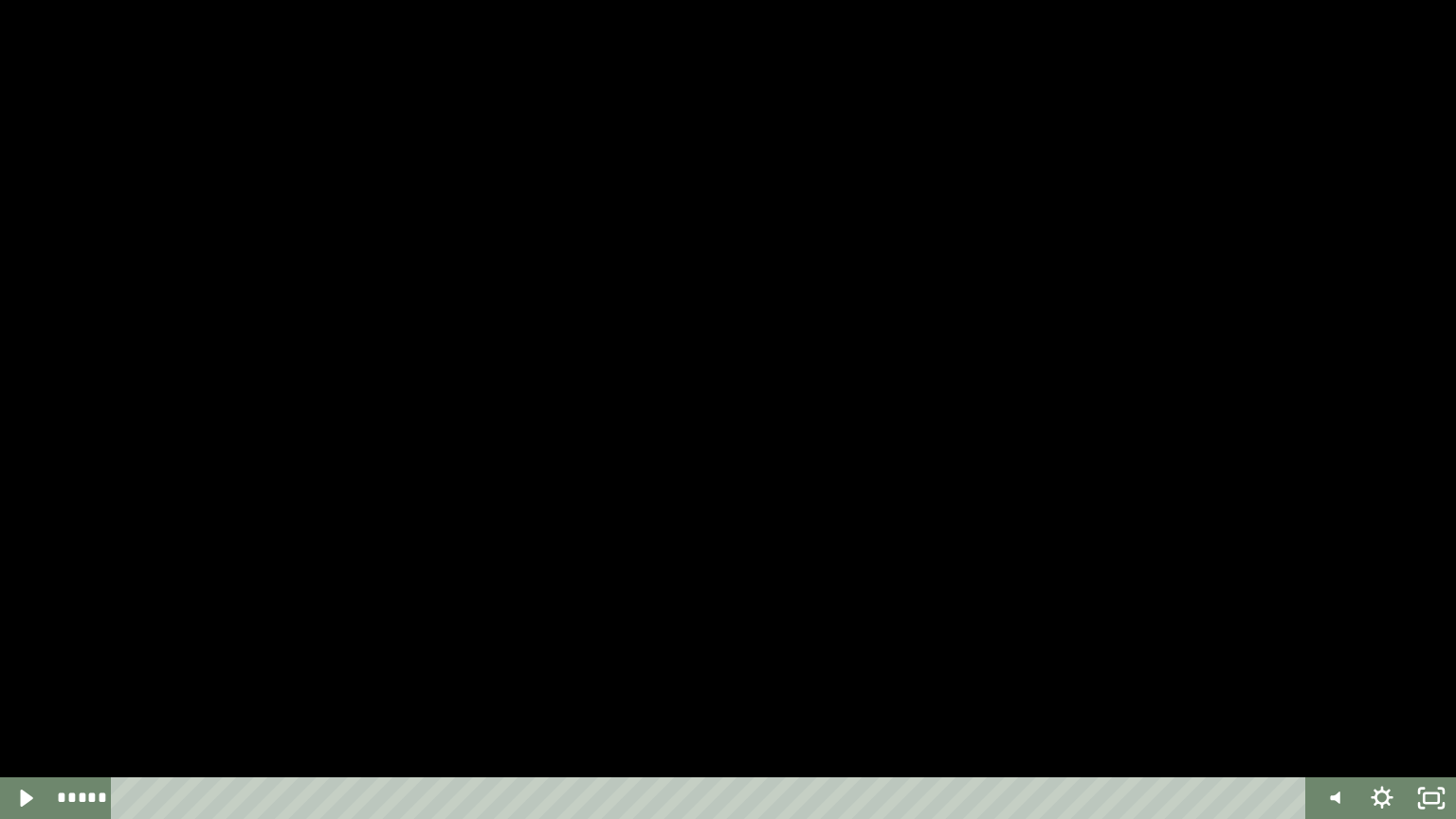 click at bounding box center [728, 410] 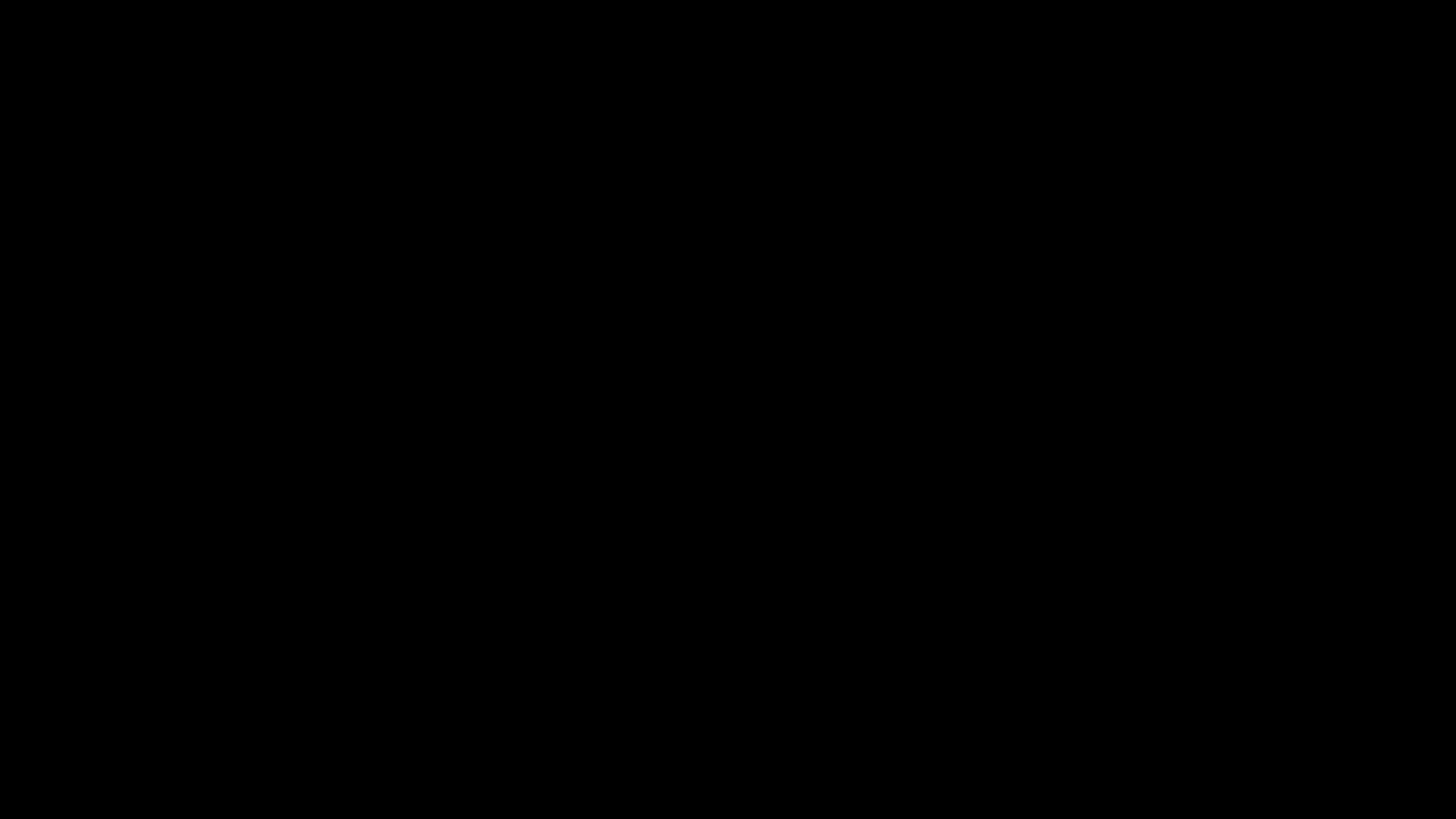 click at bounding box center [0, 0] 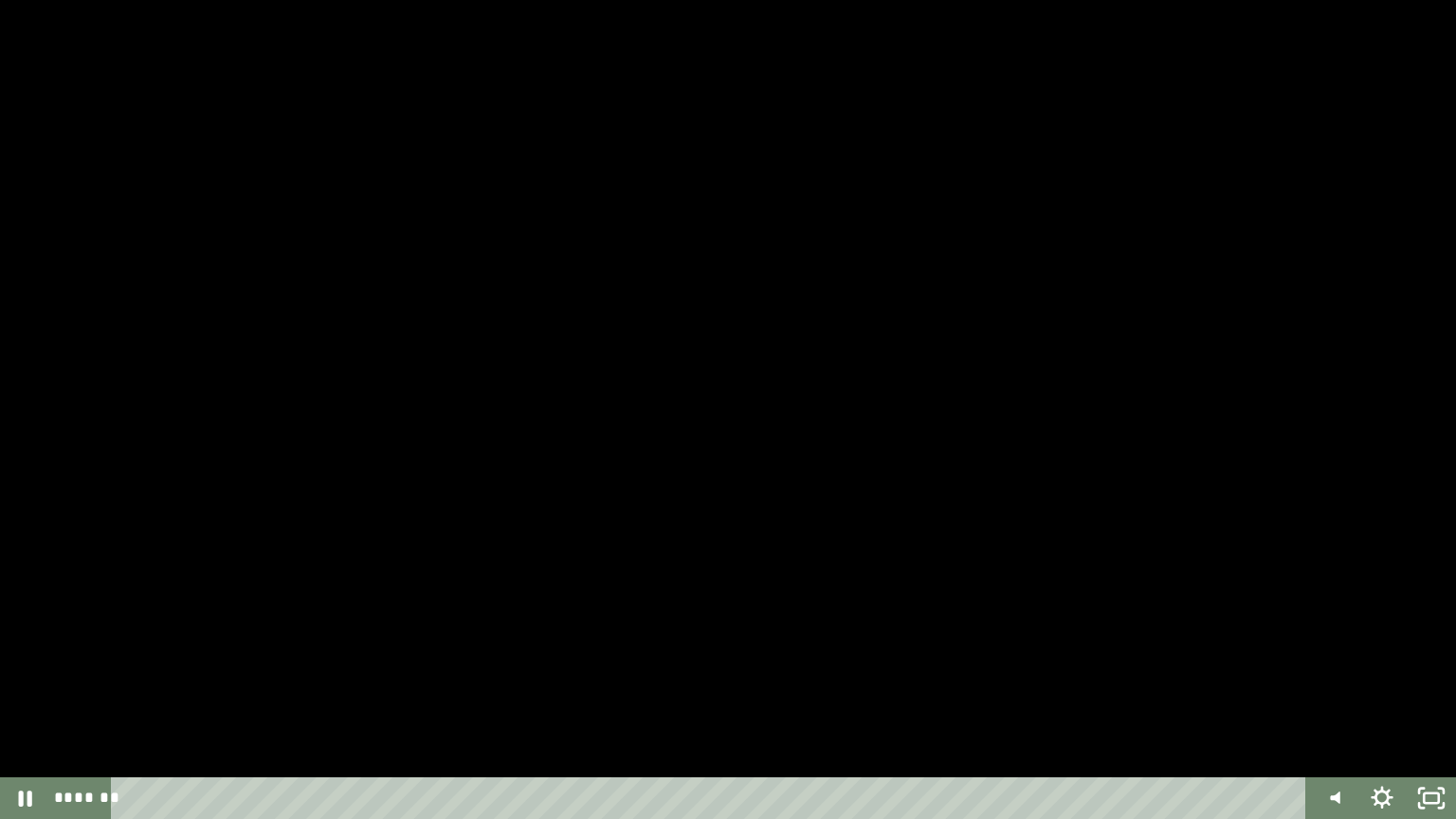 click at bounding box center (0, 0) 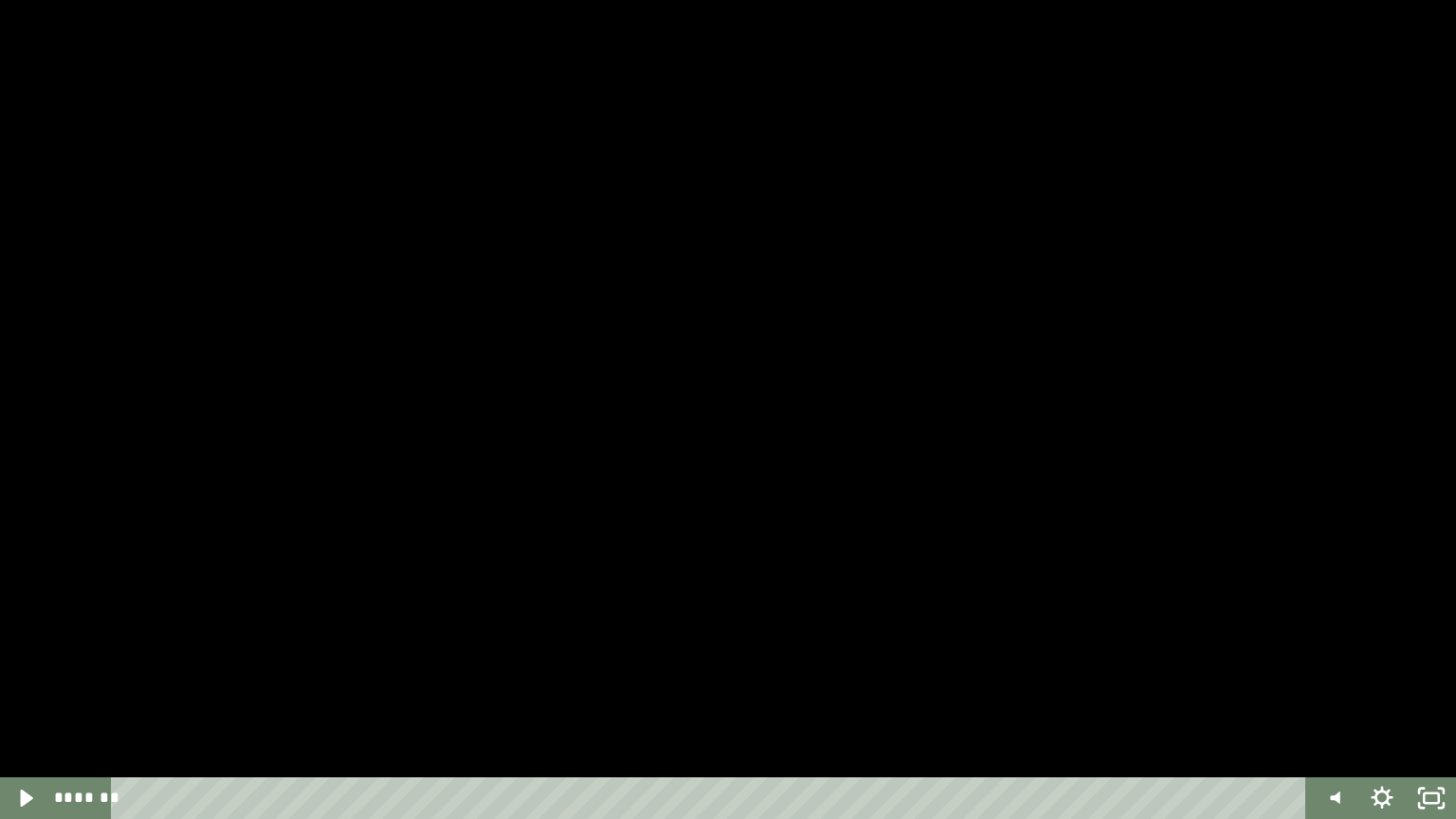 click at bounding box center (0, 0) 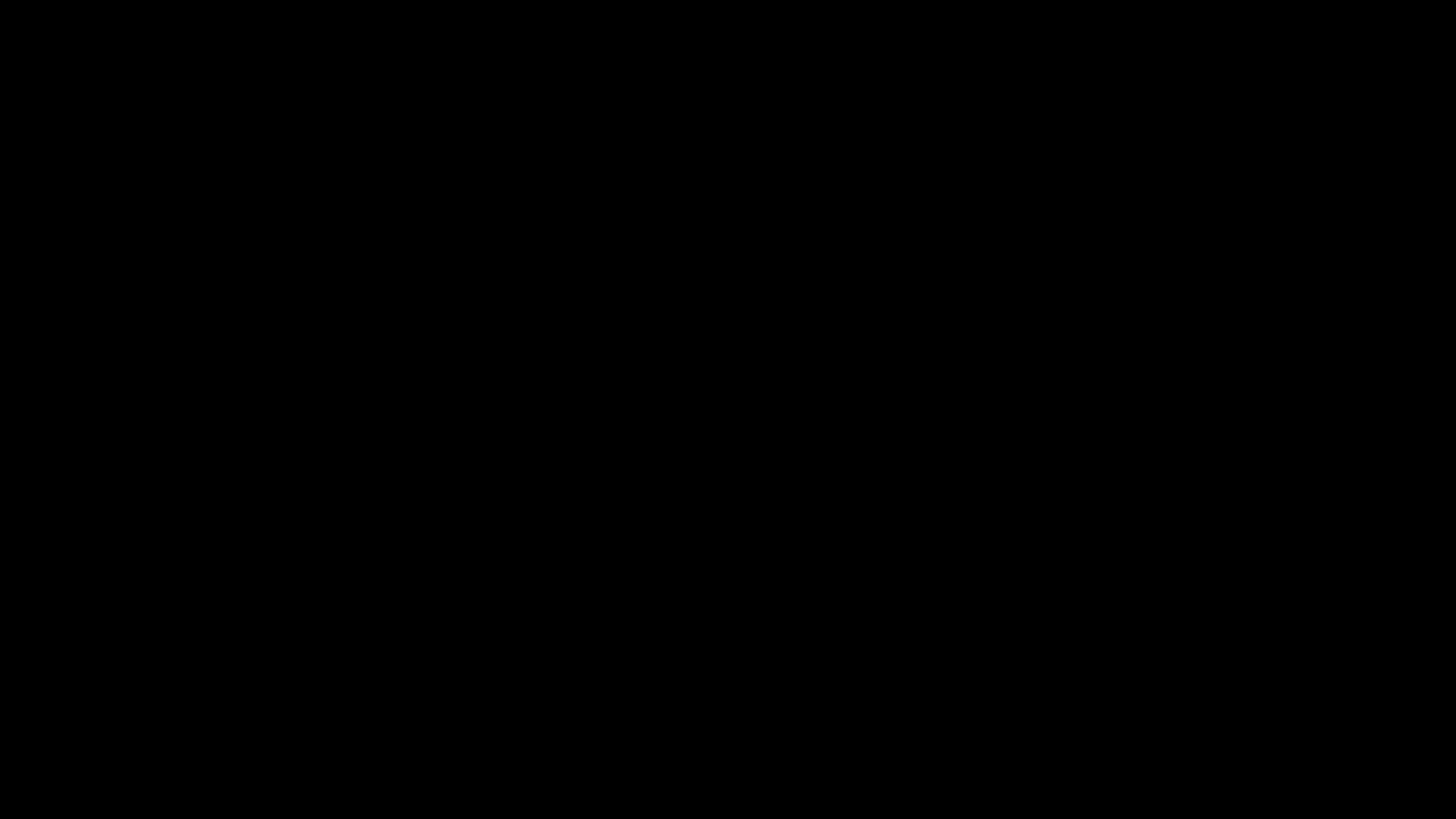 click at bounding box center (0, 0) 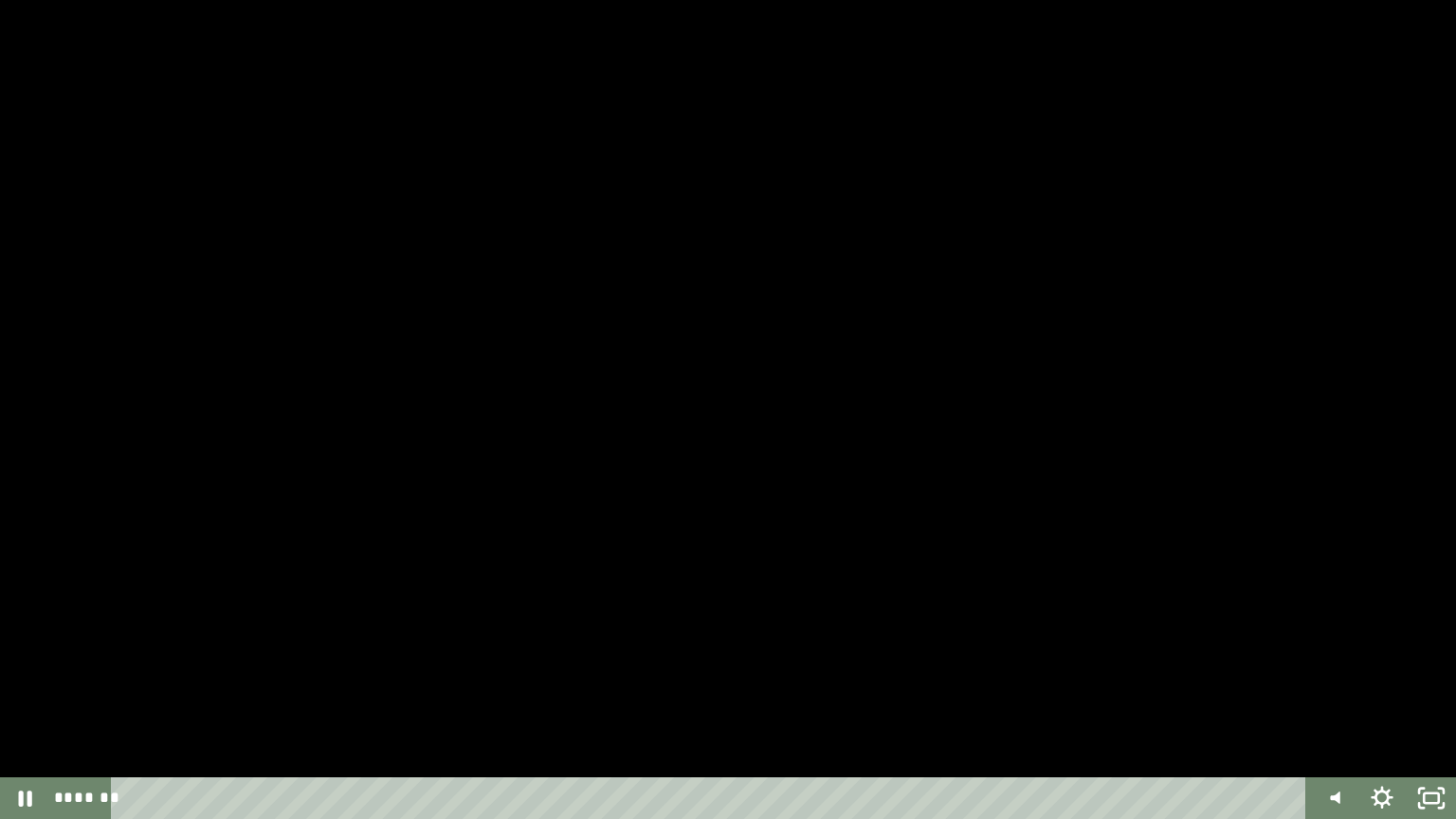 click at bounding box center (0, 0) 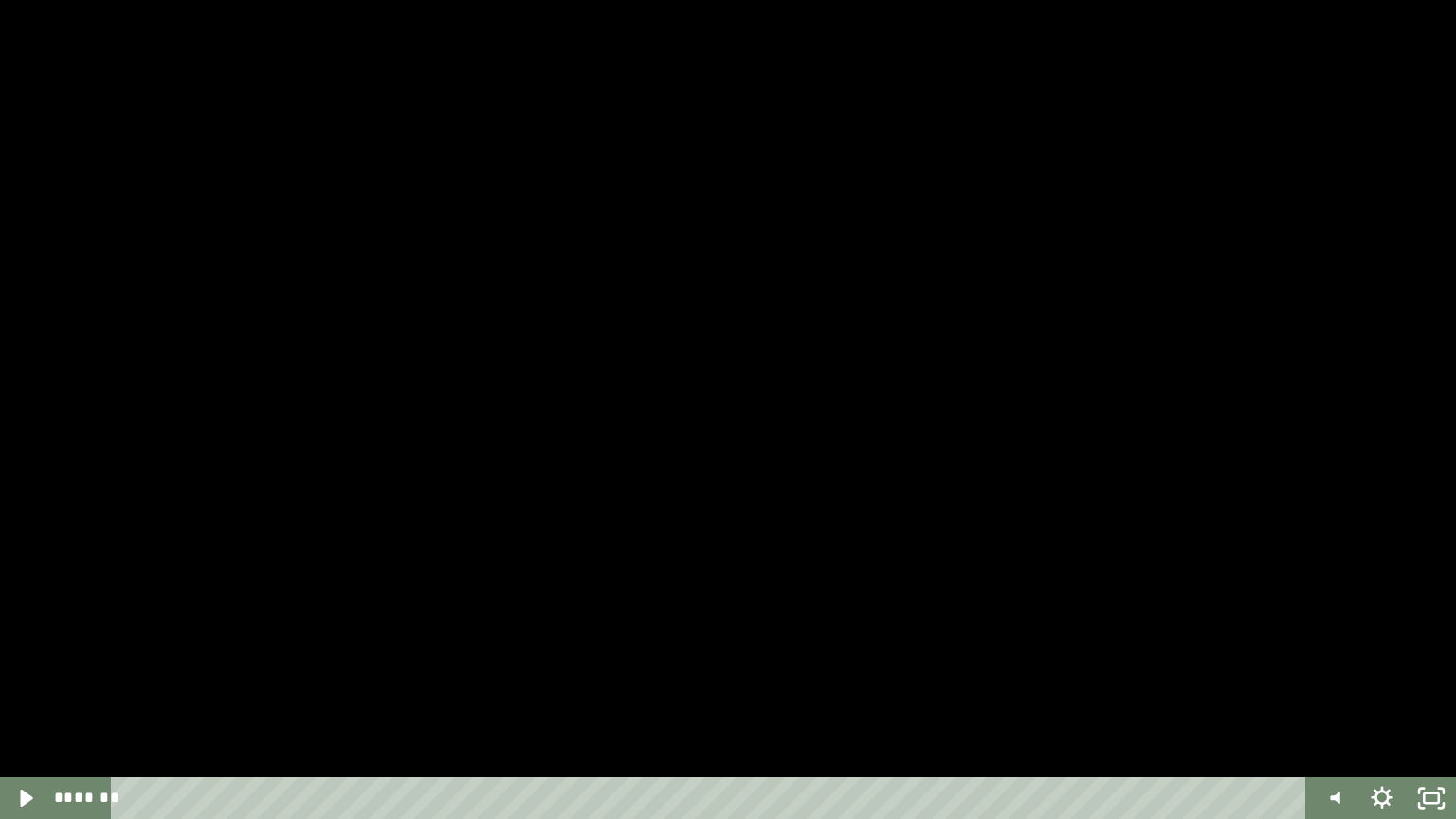 click at bounding box center [0, 0] 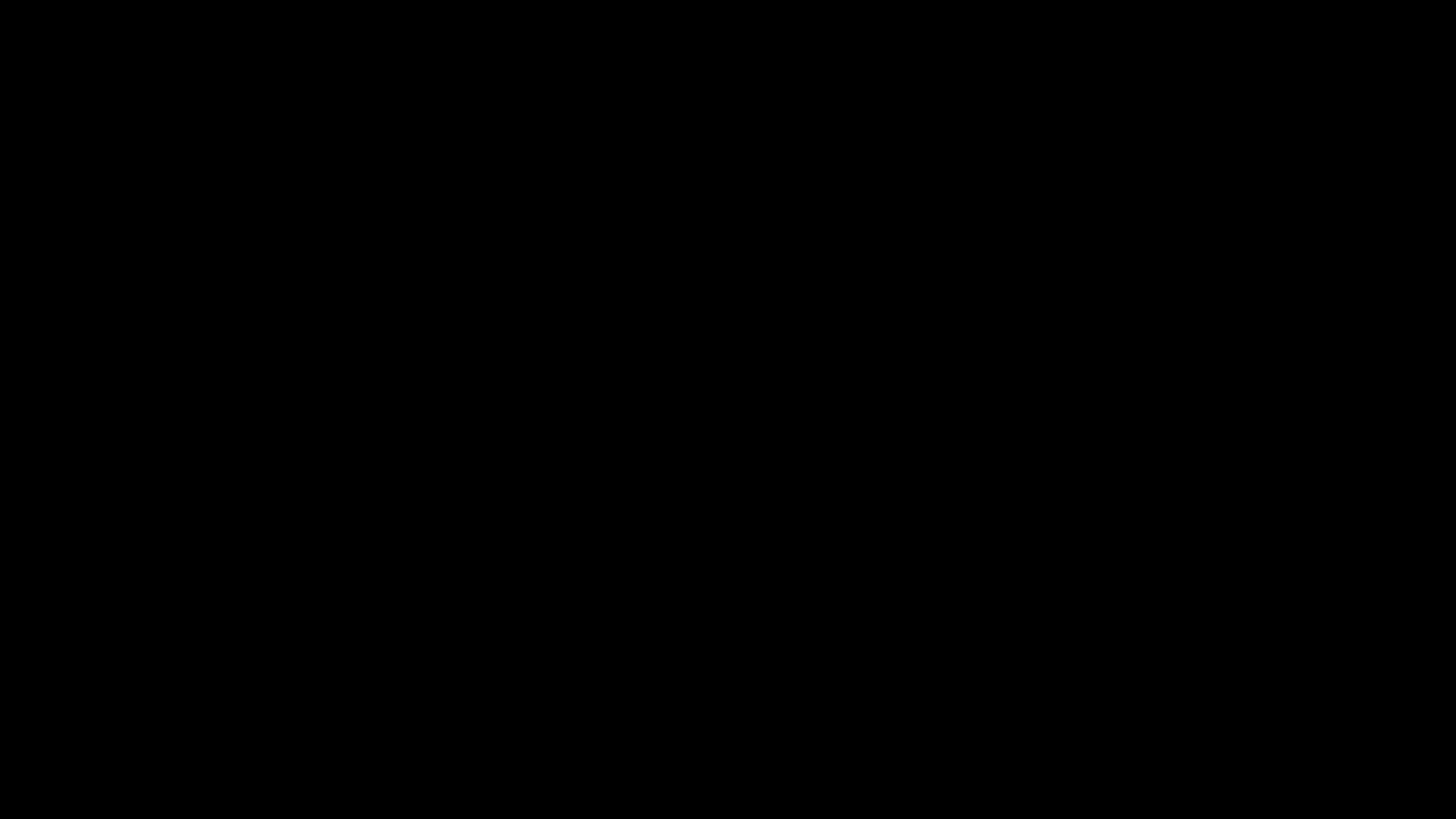 click at bounding box center [0, 0] 